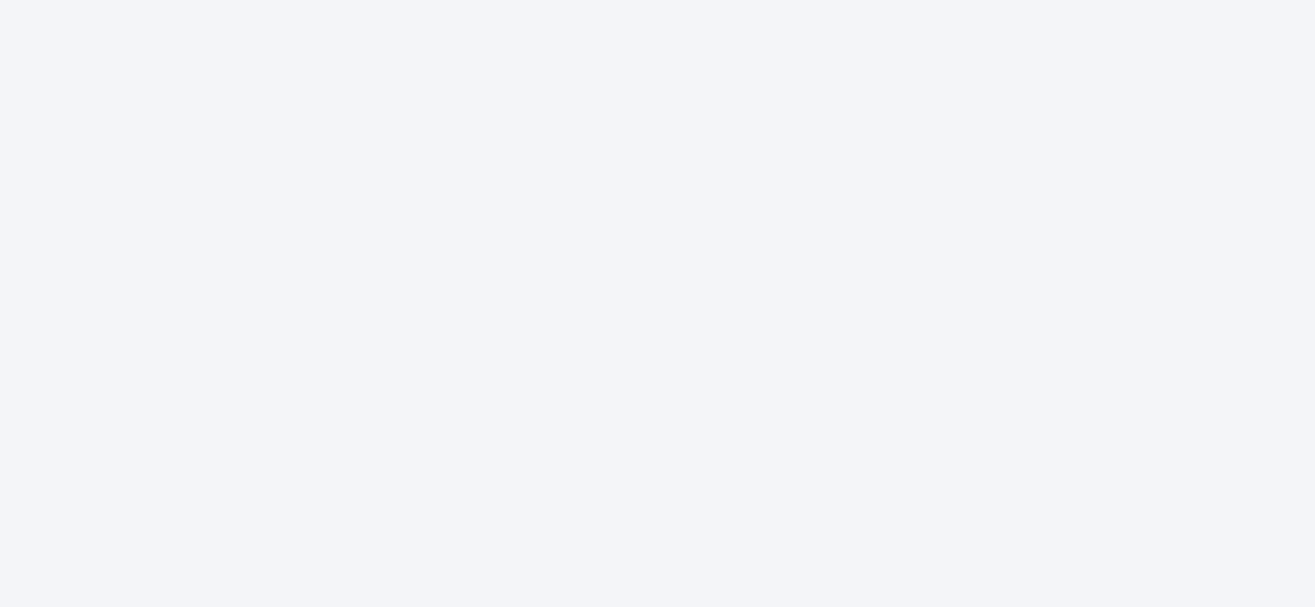 scroll, scrollTop: 0, scrollLeft: 0, axis: both 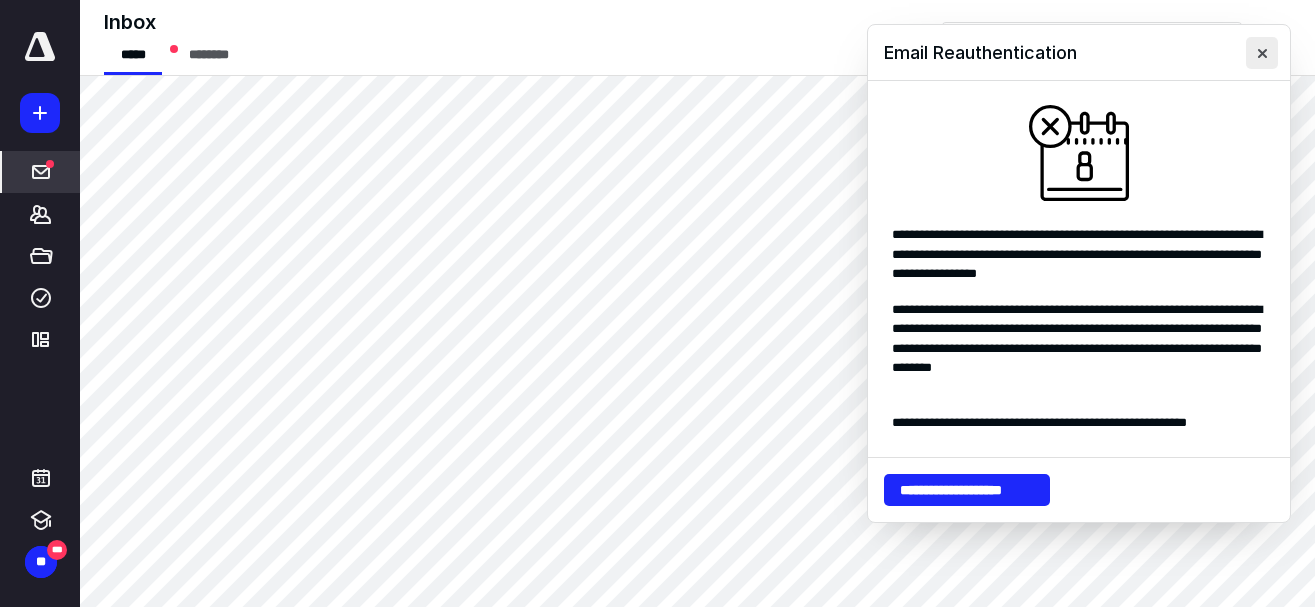 click at bounding box center (1262, 53) 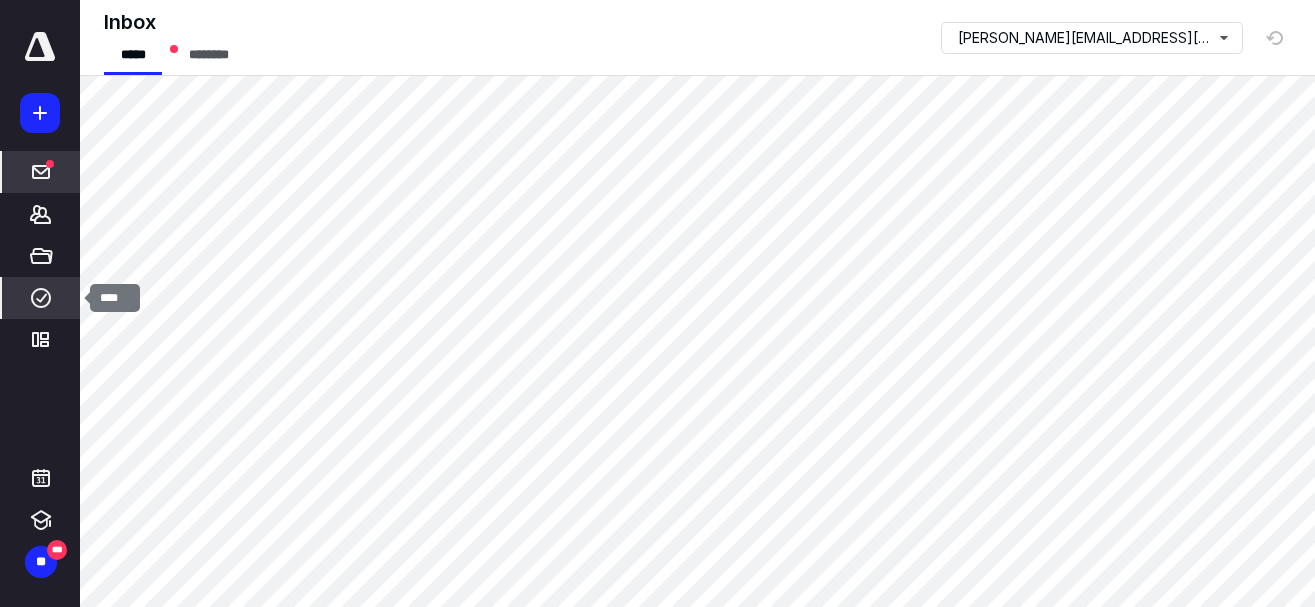 click 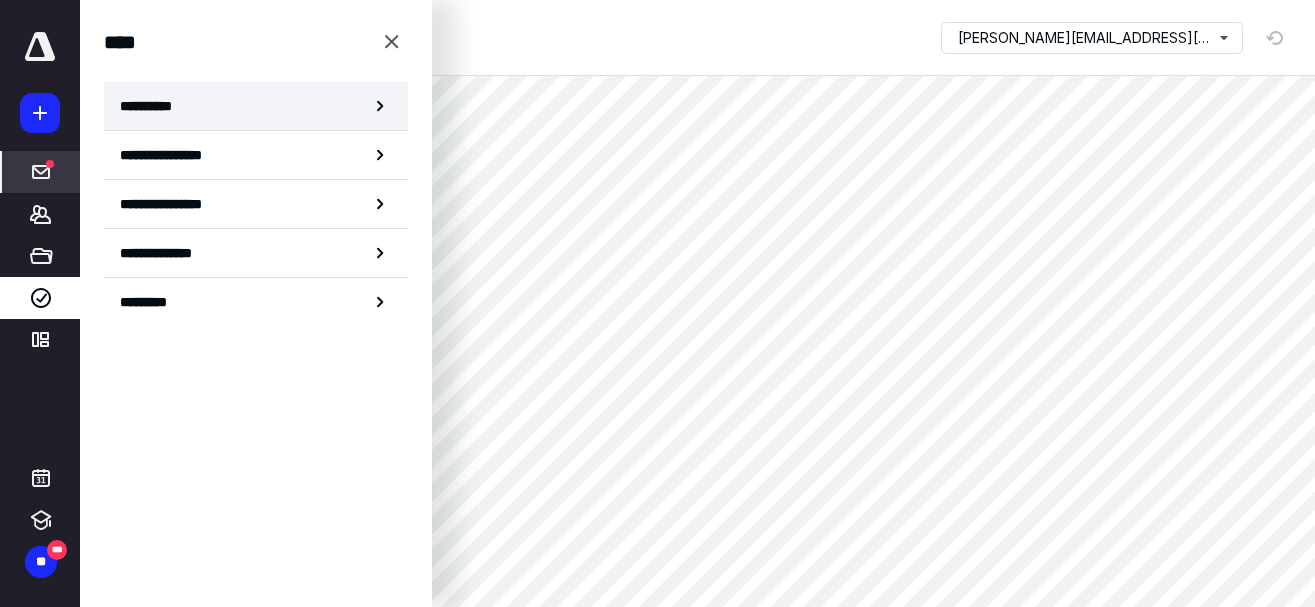 click on "**********" at bounding box center [153, 106] 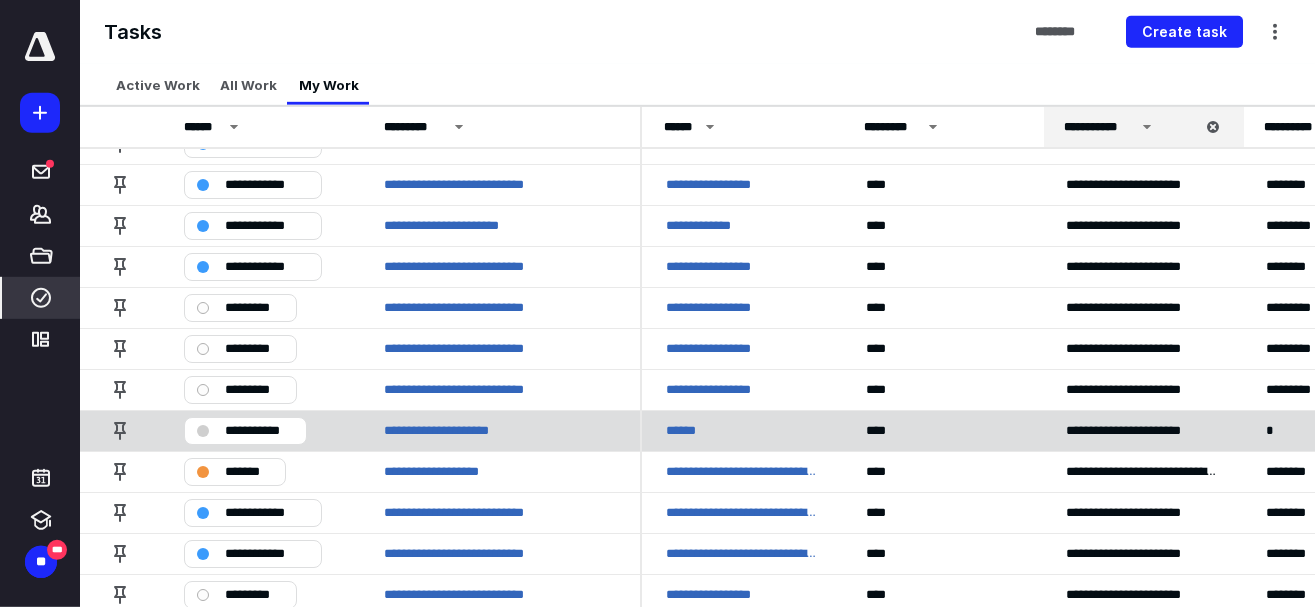 scroll, scrollTop: 0, scrollLeft: 0, axis: both 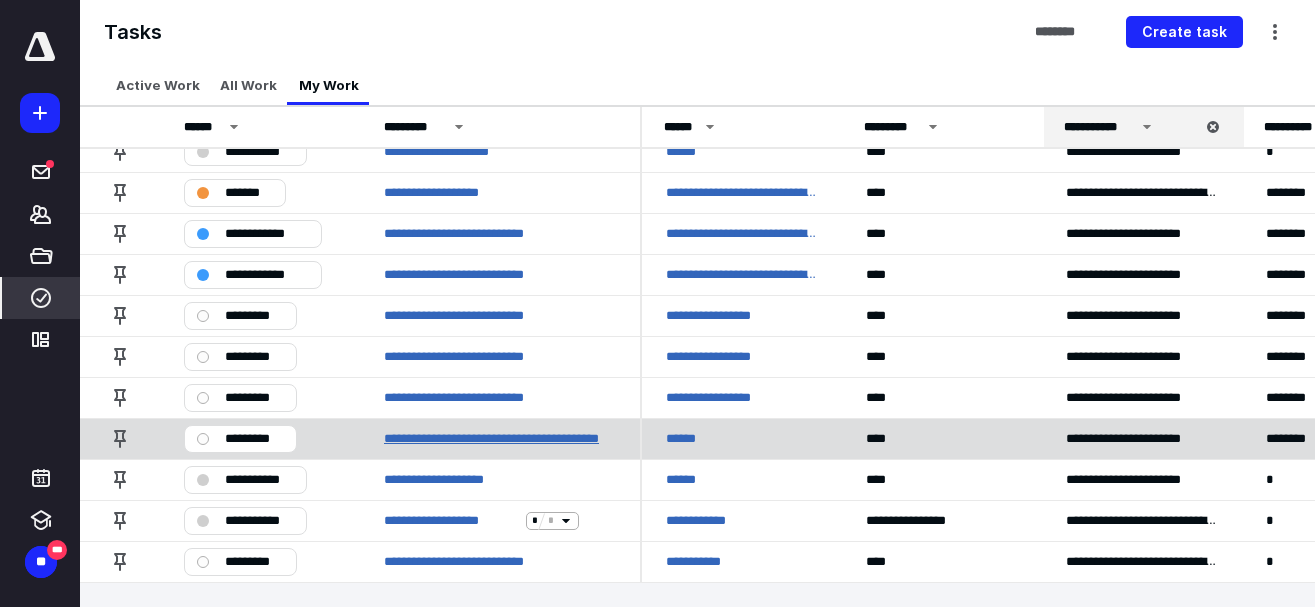click on "**********" at bounding box center [500, 439] 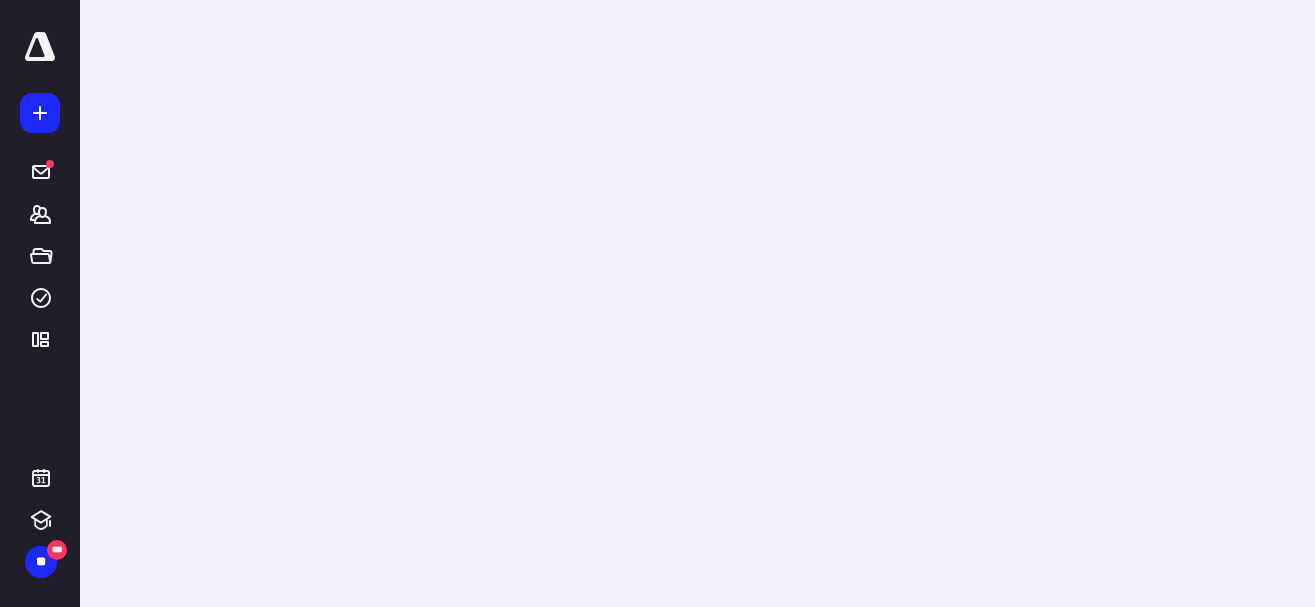 scroll, scrollTop: 0, scrollLeft: 0, axis: both 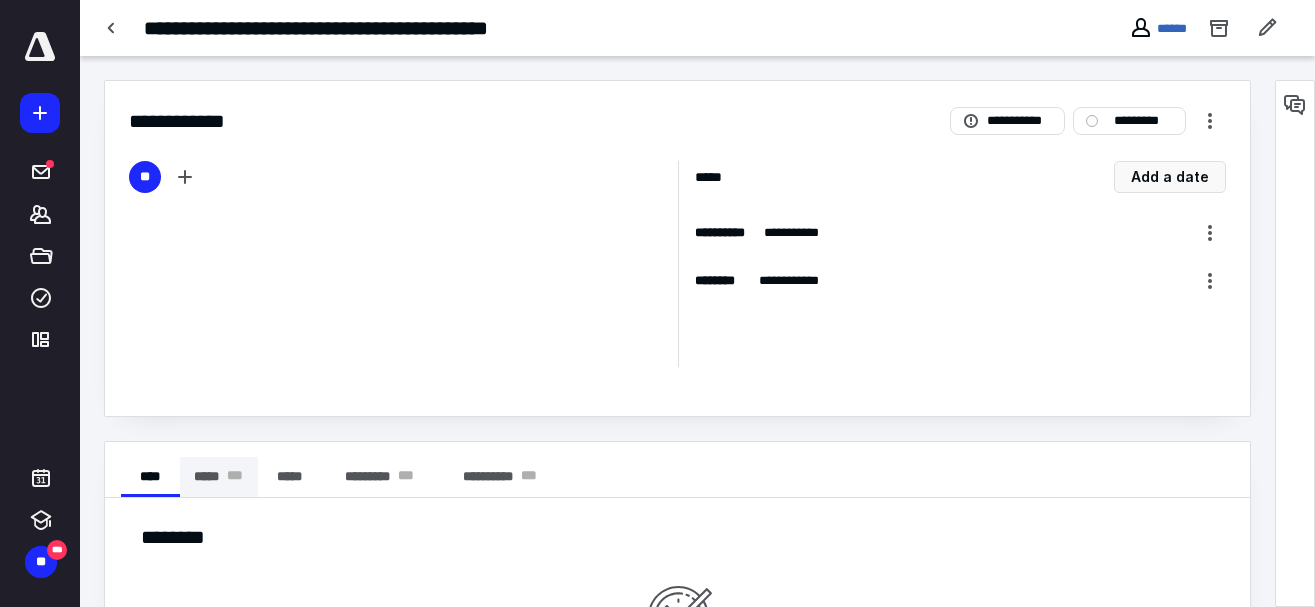 click on "* * *" at bounding box center [235, 477] 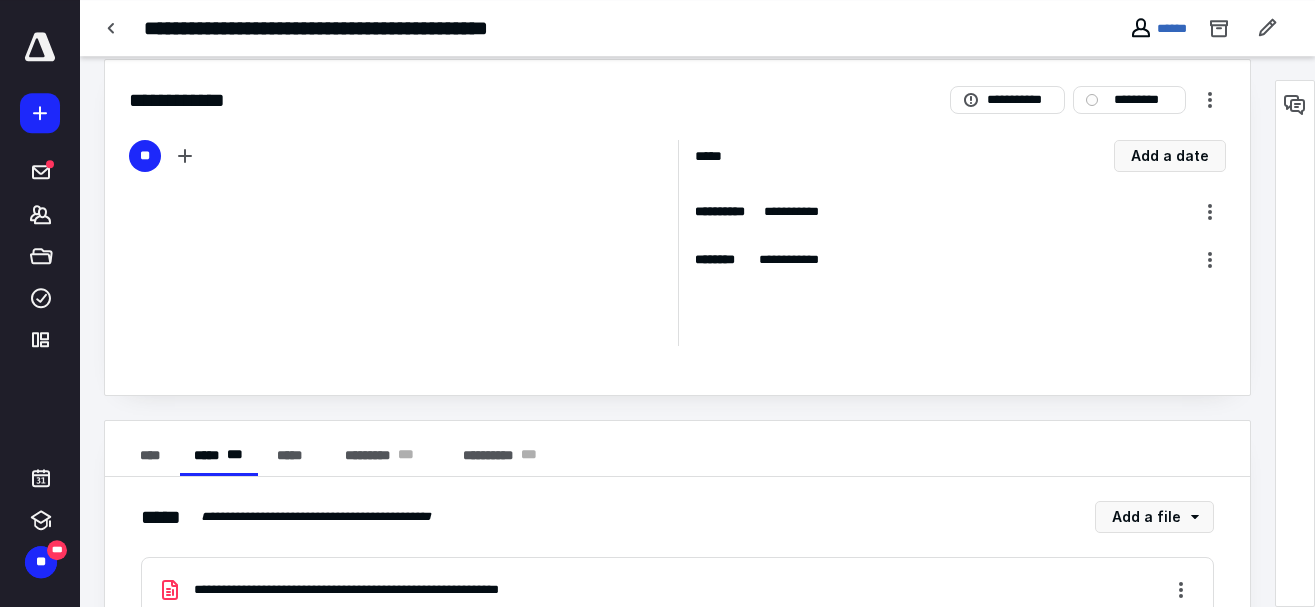 scroll, scrollTop: 0, scrollLeft: 0, axis: both 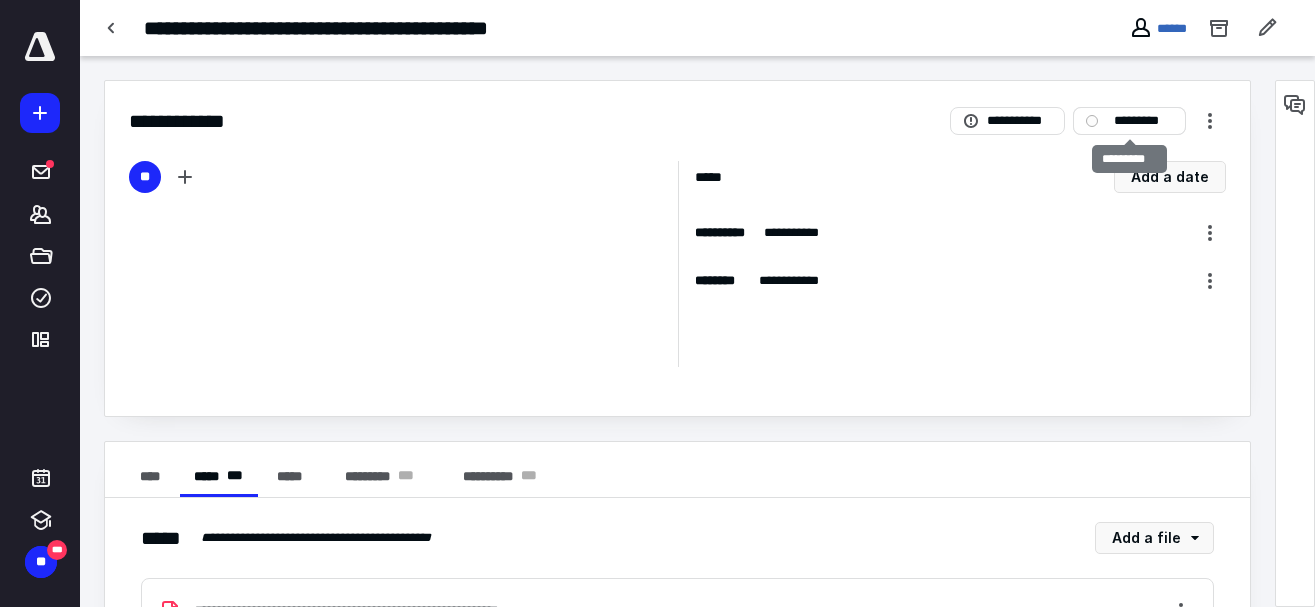 click on "*********" at bounding box center [1143, 121] 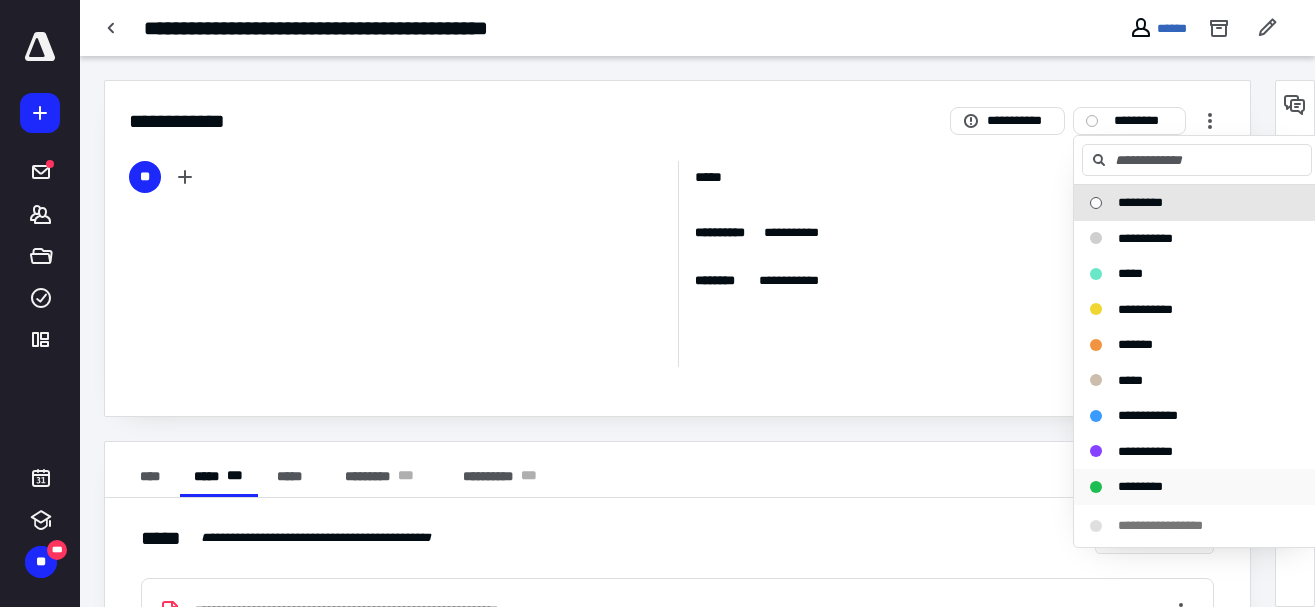 click on "*********" at bounding box center (1185, 487) 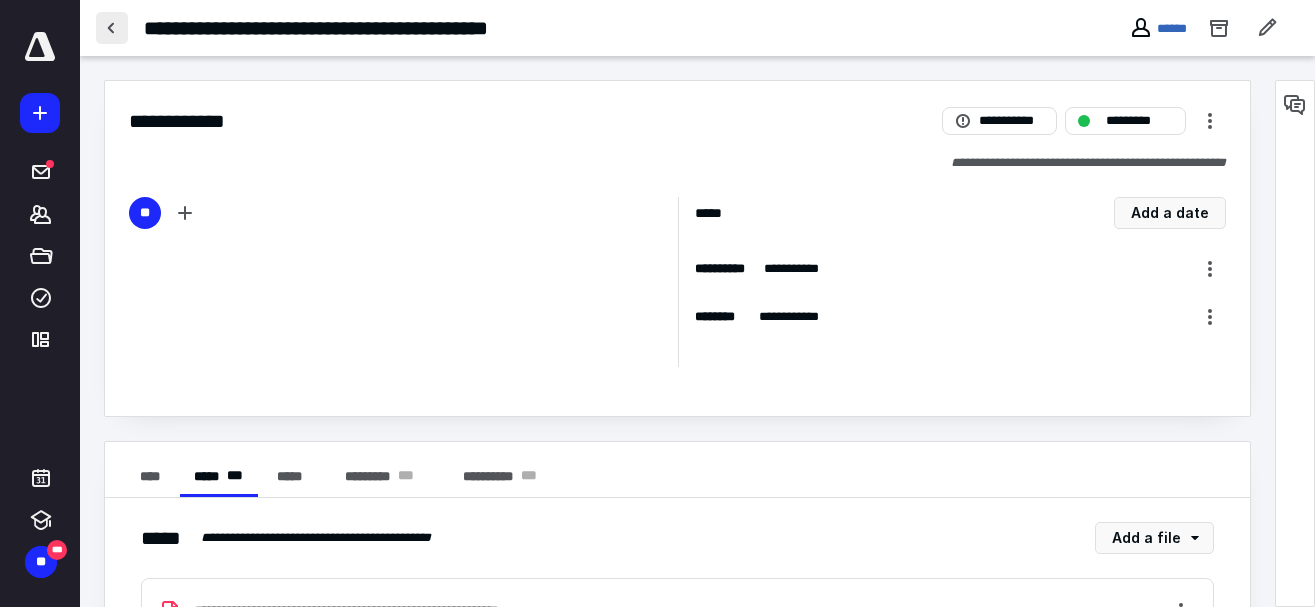click at bounding box center [112, 28] 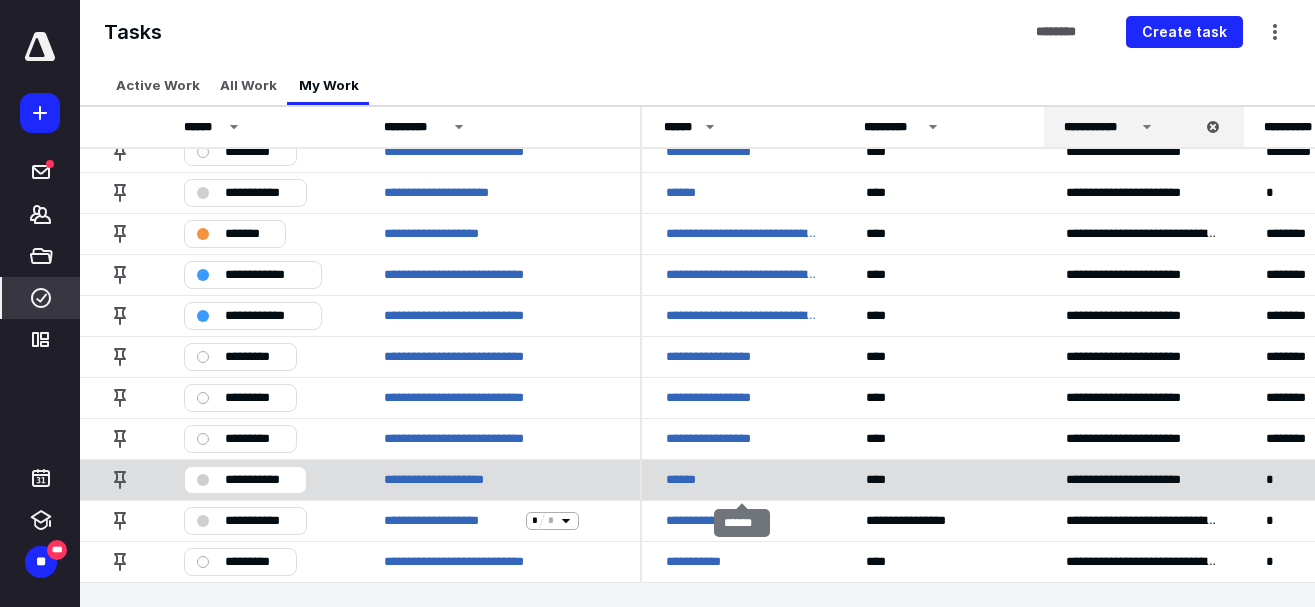 scroll, scrollTop: 0, scrollLeft: 0, axis: both 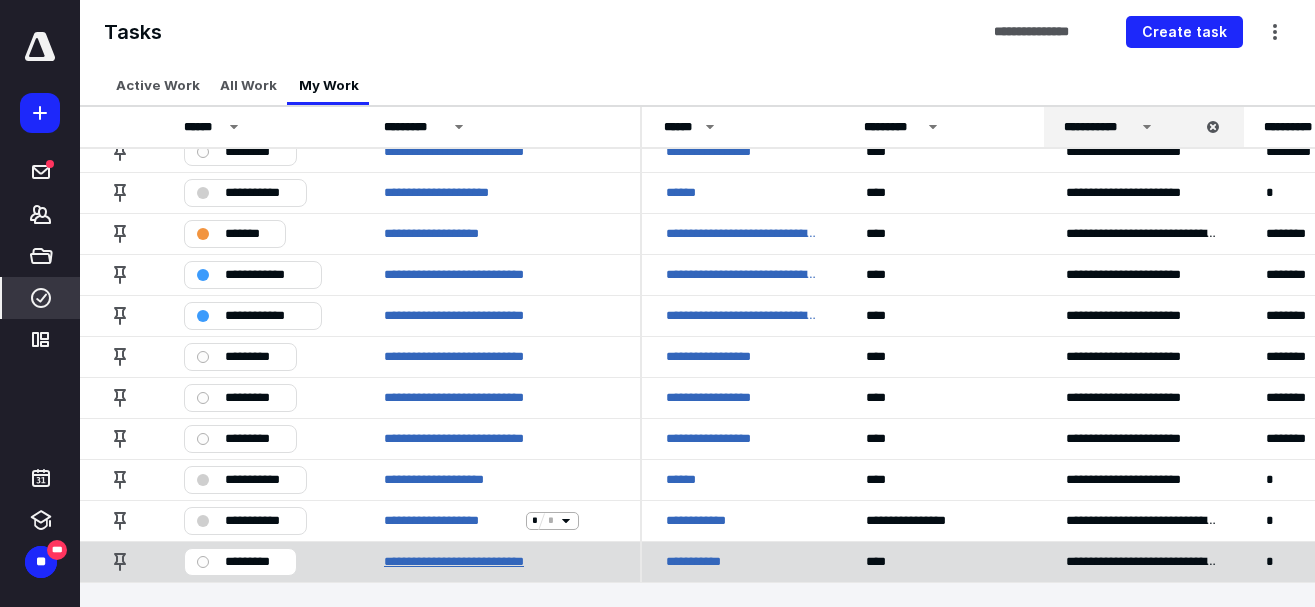 click on "**********" at bounding box center (475, 562) 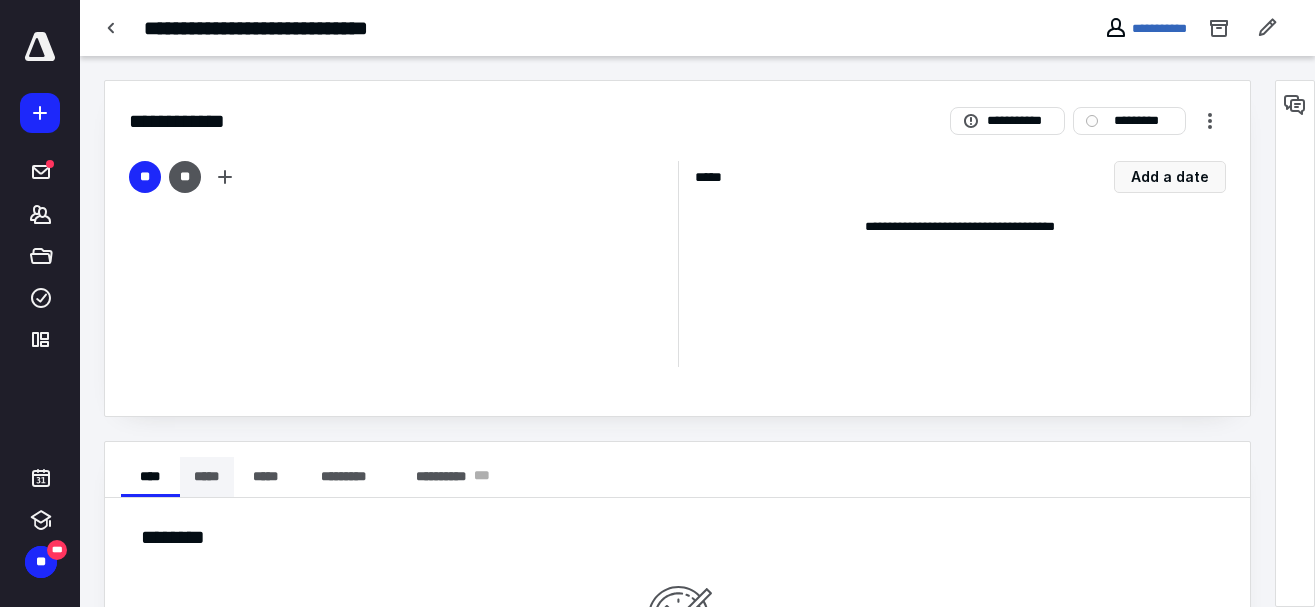 click on "*****" at bounding box center (207, 477) 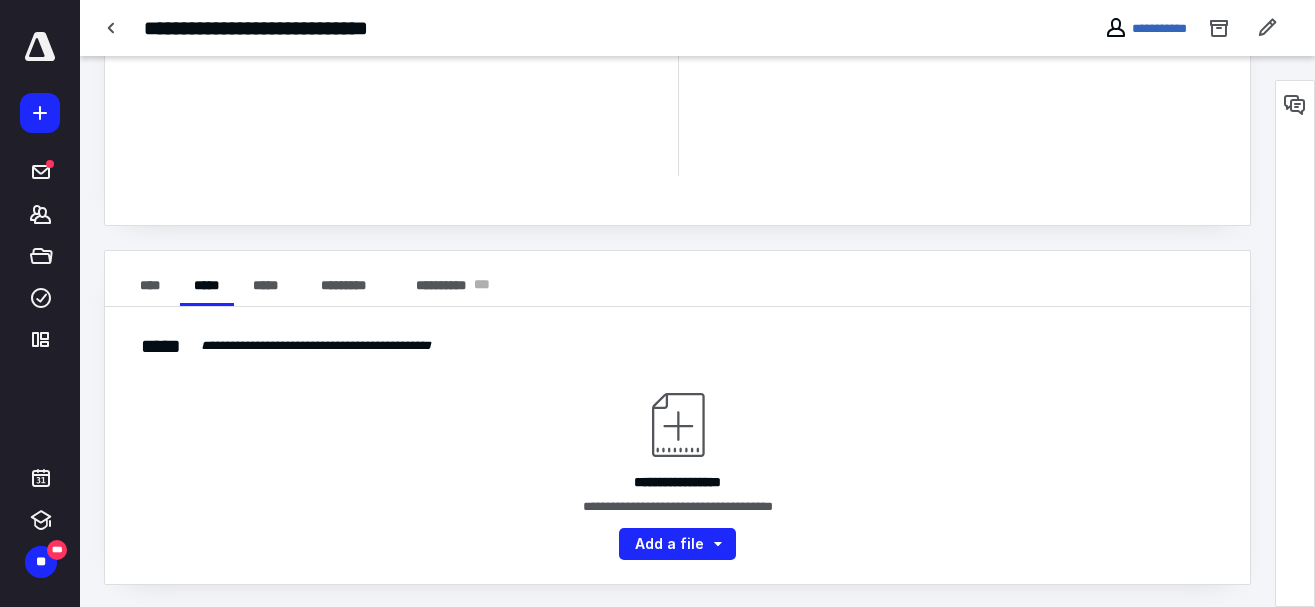 scroll, scrollTop: 0, scrollLeft: 0, axis: both 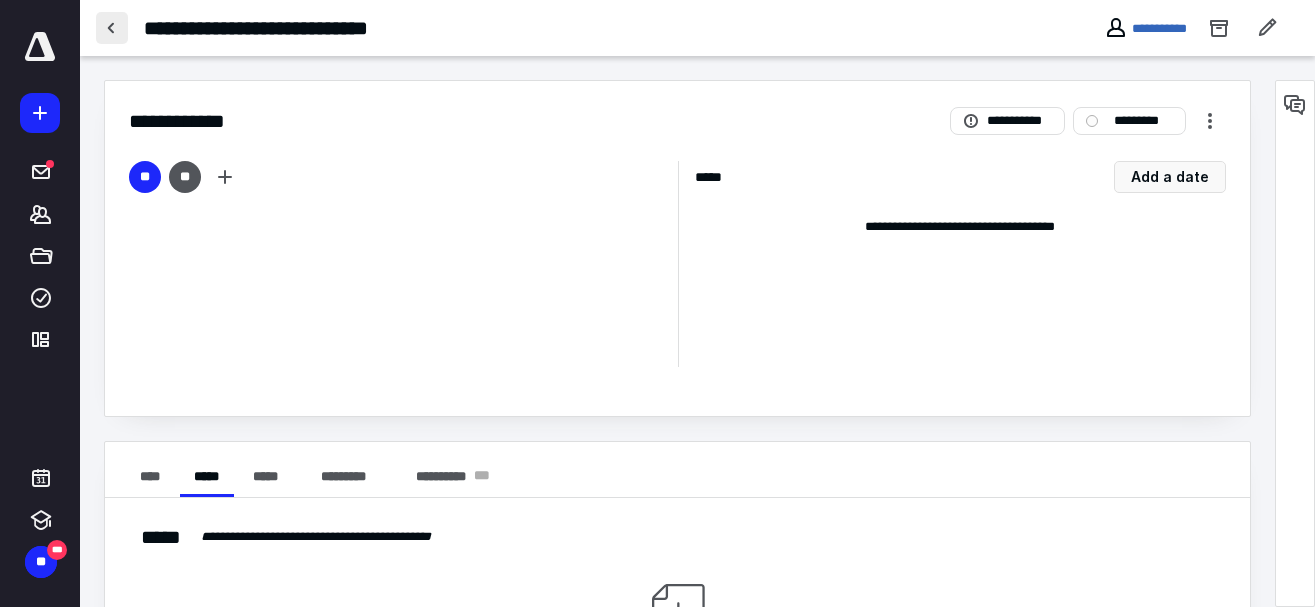 click at bounding box center [112, 28] 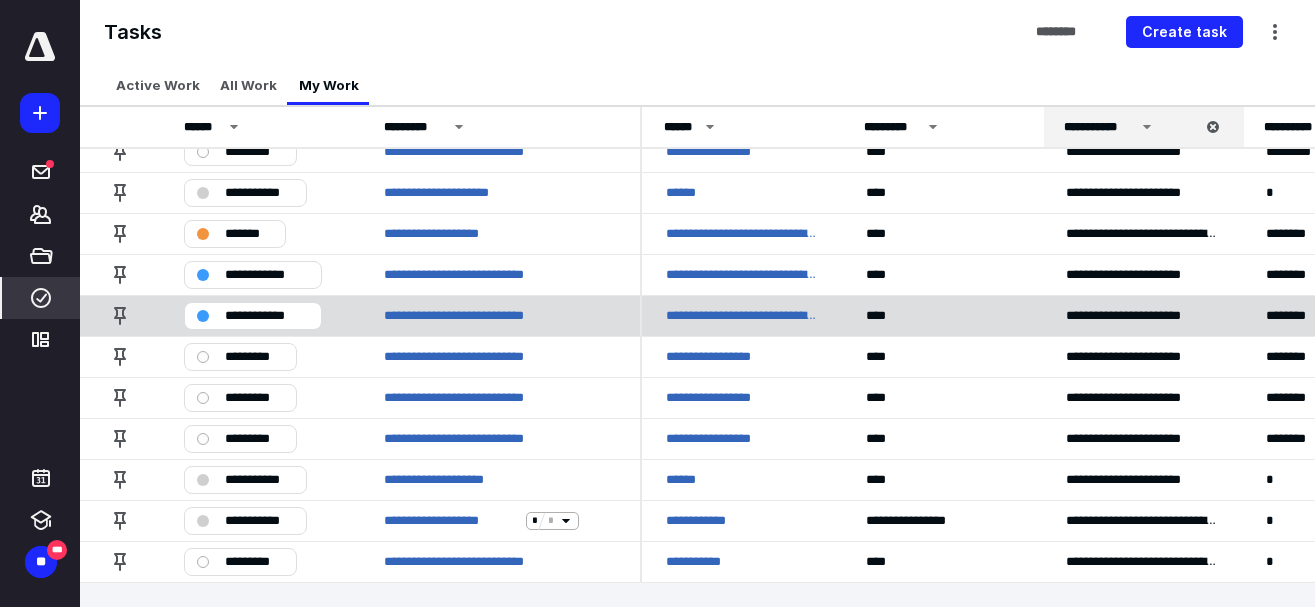 scroll, scrollTop: 0, scrollLeft: 0, axis: both 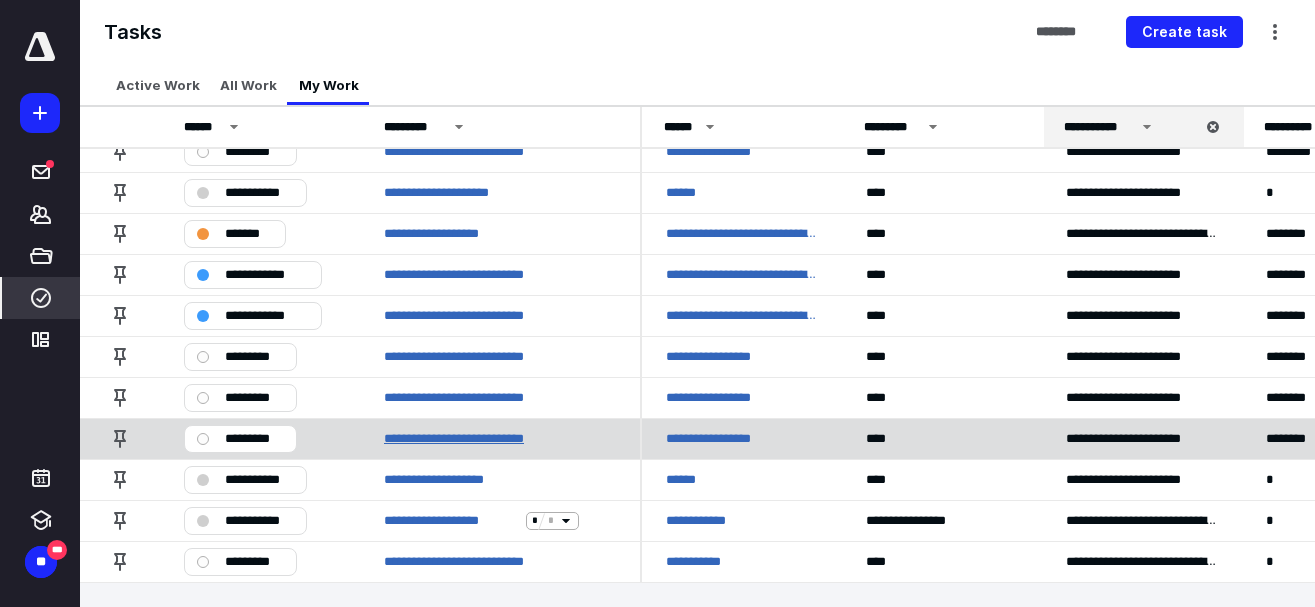 click on "**********" at bounding box center (472, 439) 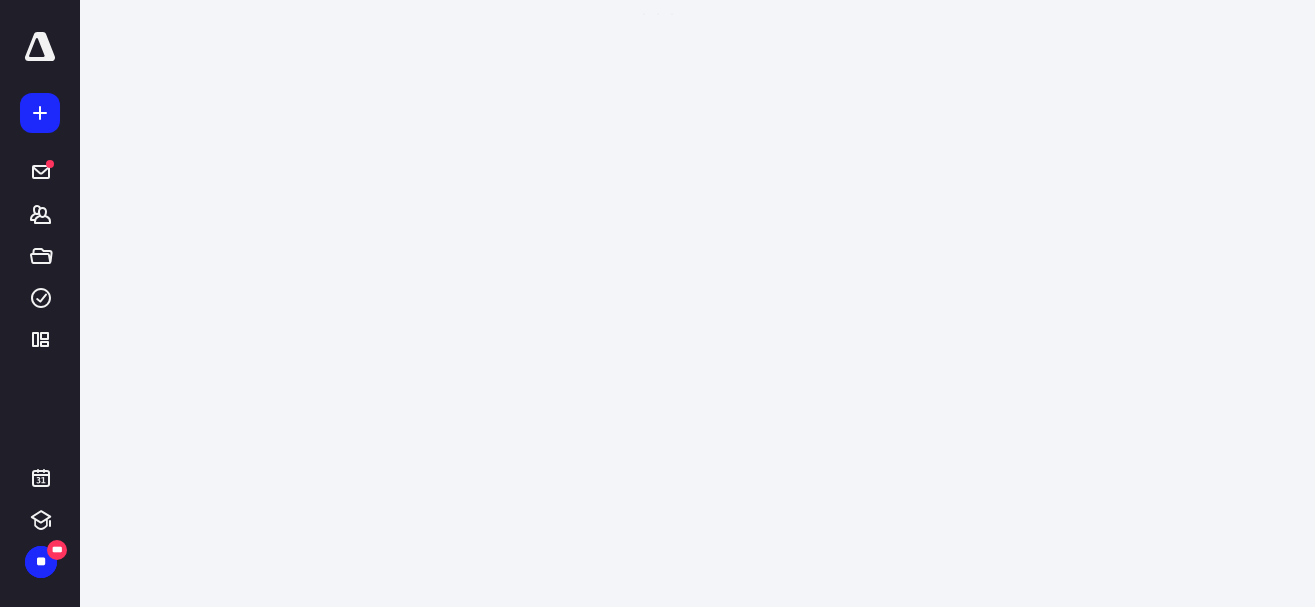 scroll, scrollTop: 0, scrollLeft: 0, axis: both 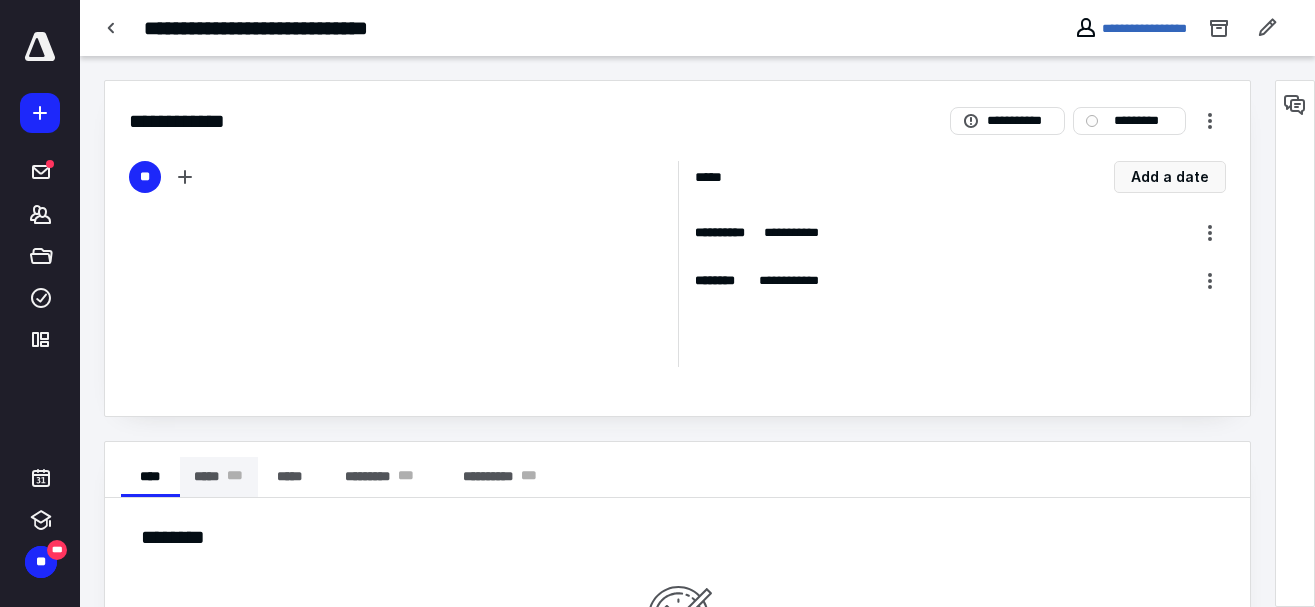click on "* * *" at bounding box center [235, 477] 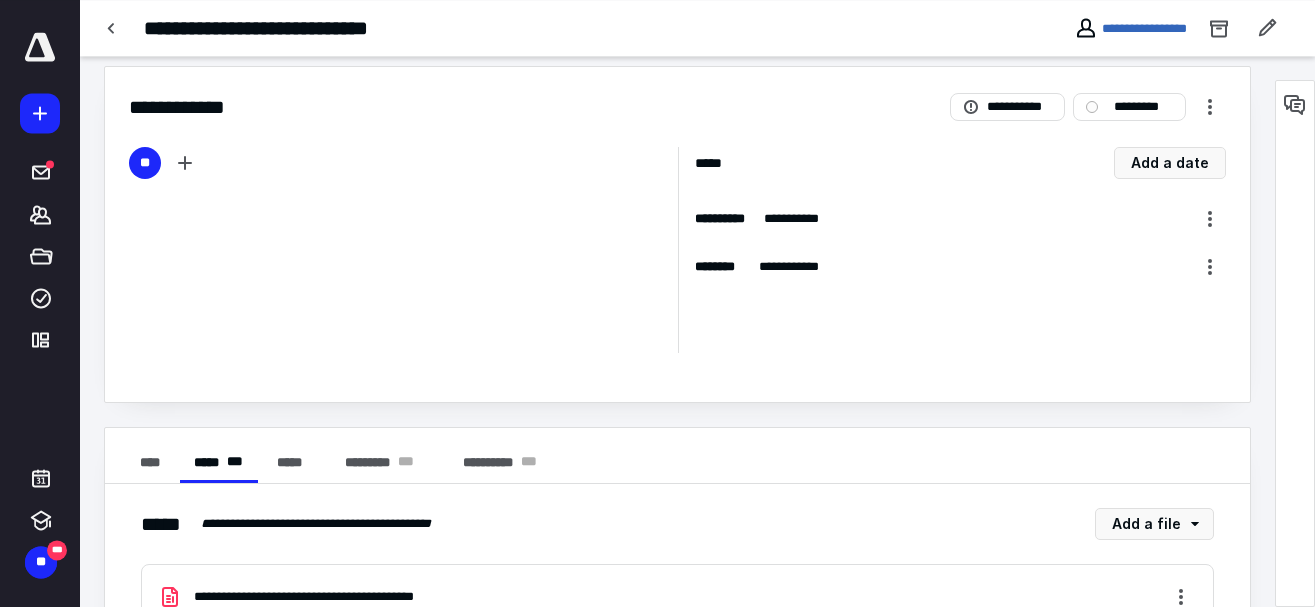scroll, scrollTop: 0, scrollLeft: 0, axis: both 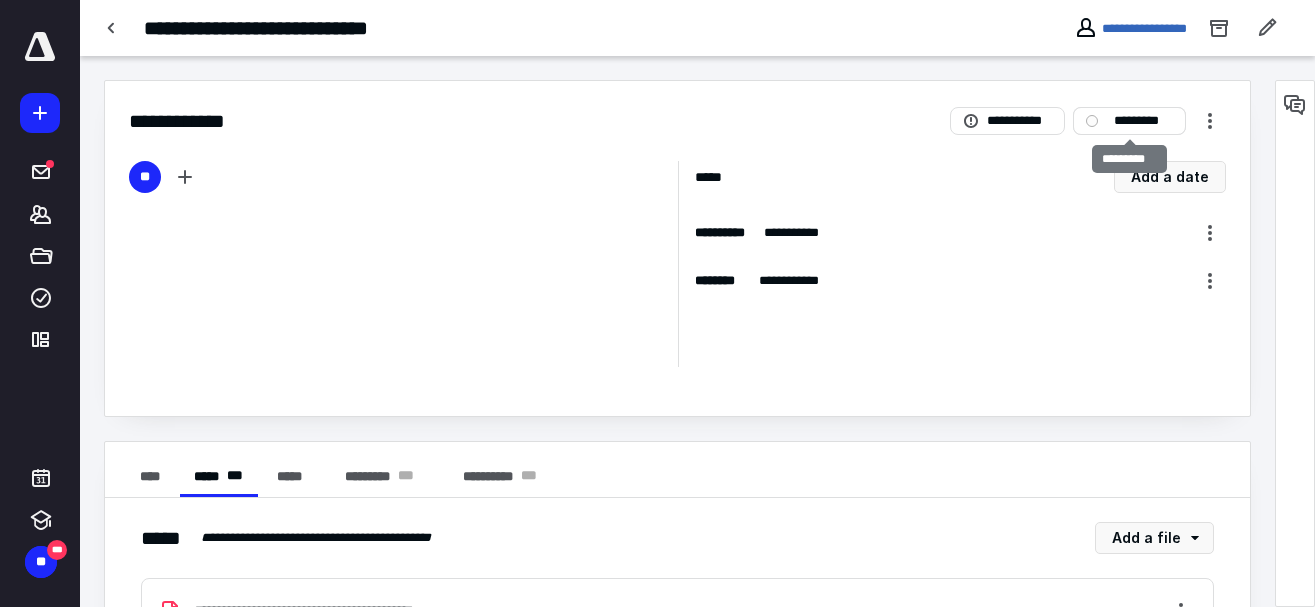 click on "*********" at bounding box center [1143, 121] 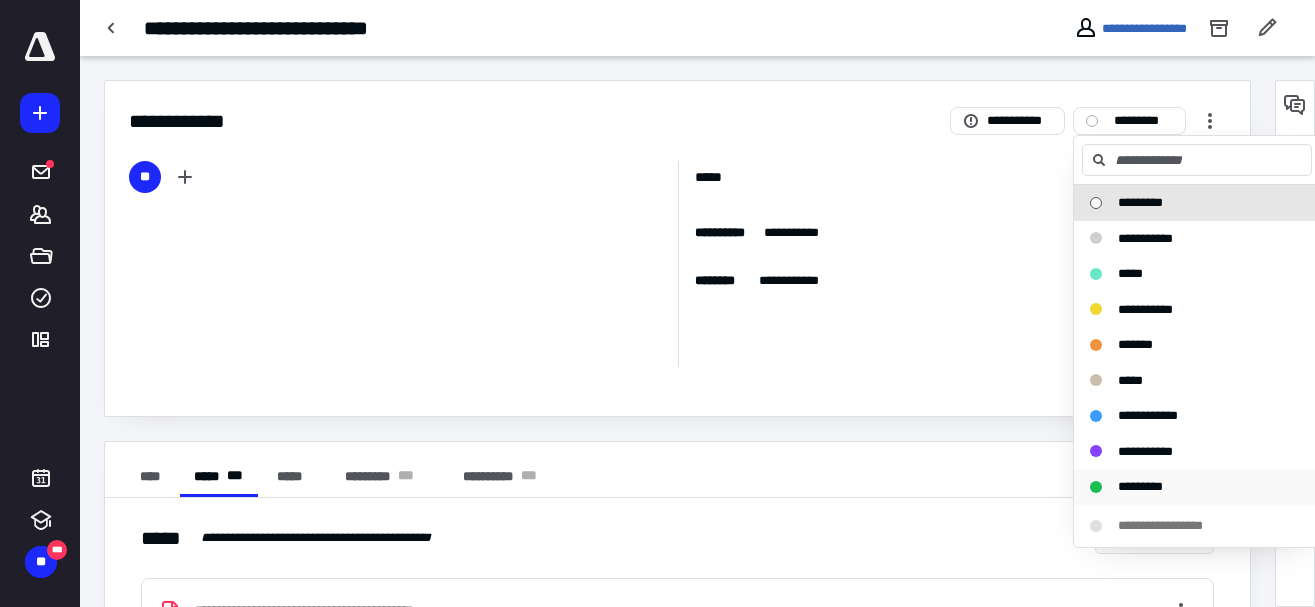 click on "*********" at bounding box center [1140, 486] 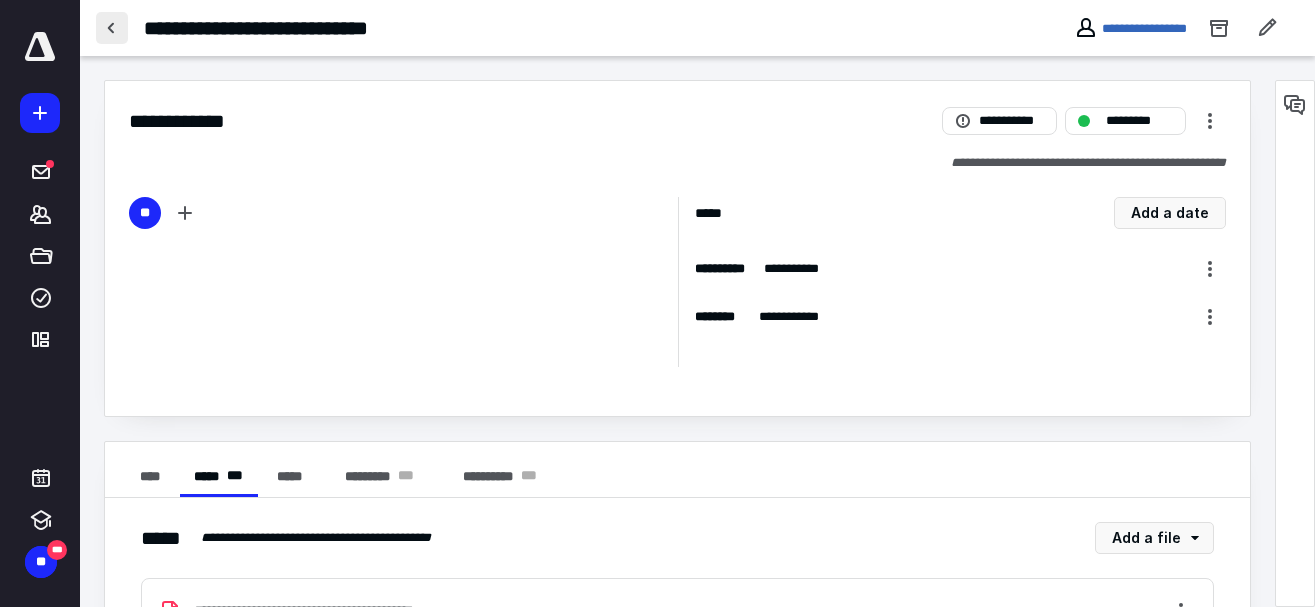 click at bounding box center [112, 28] 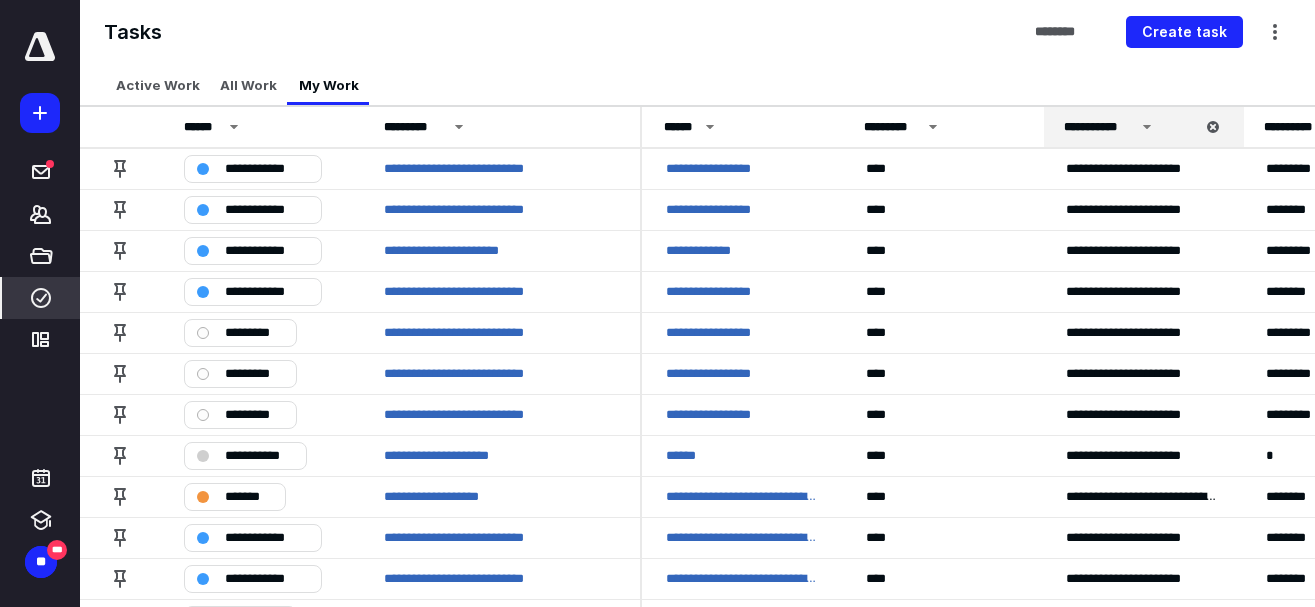 scroll, scrollTop: 222, scrollLeft: 0, axis: vertical 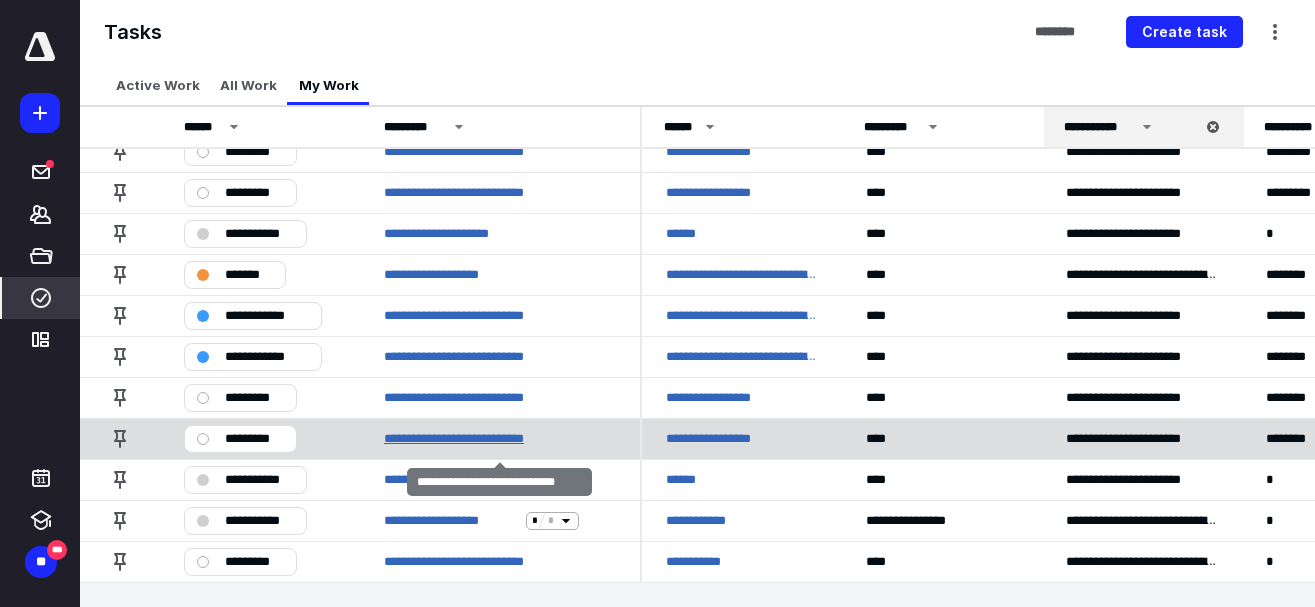 click on "**********" at bounding box center (472, 439) 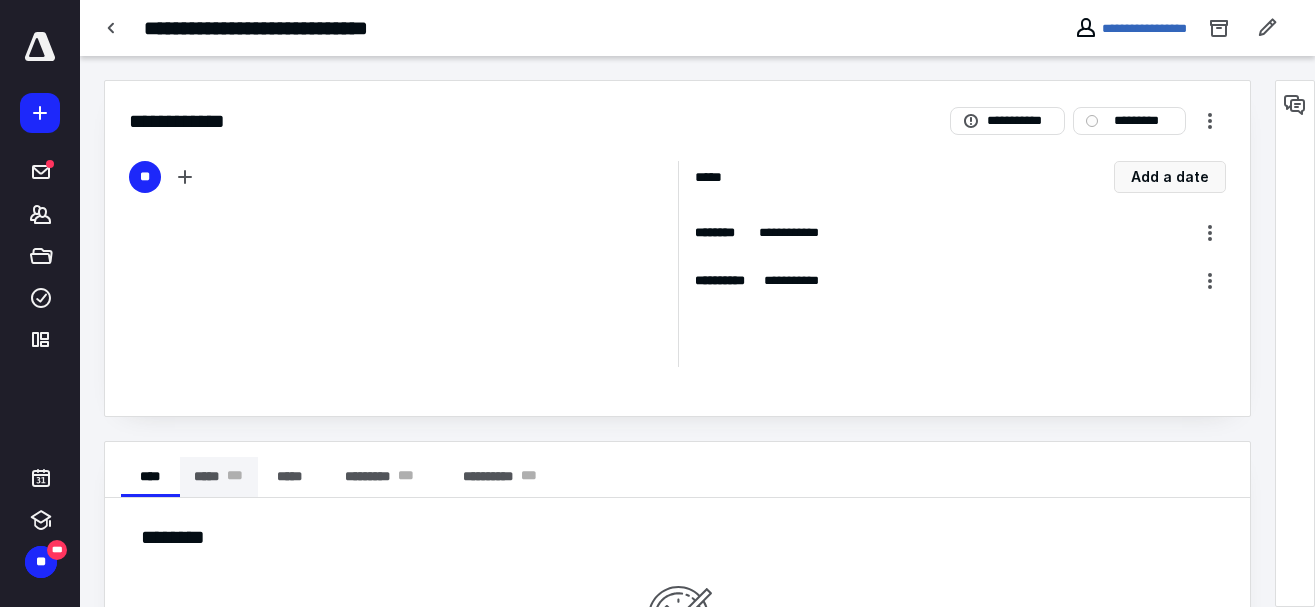 click on "* * *" at bounding box center (235, 477) 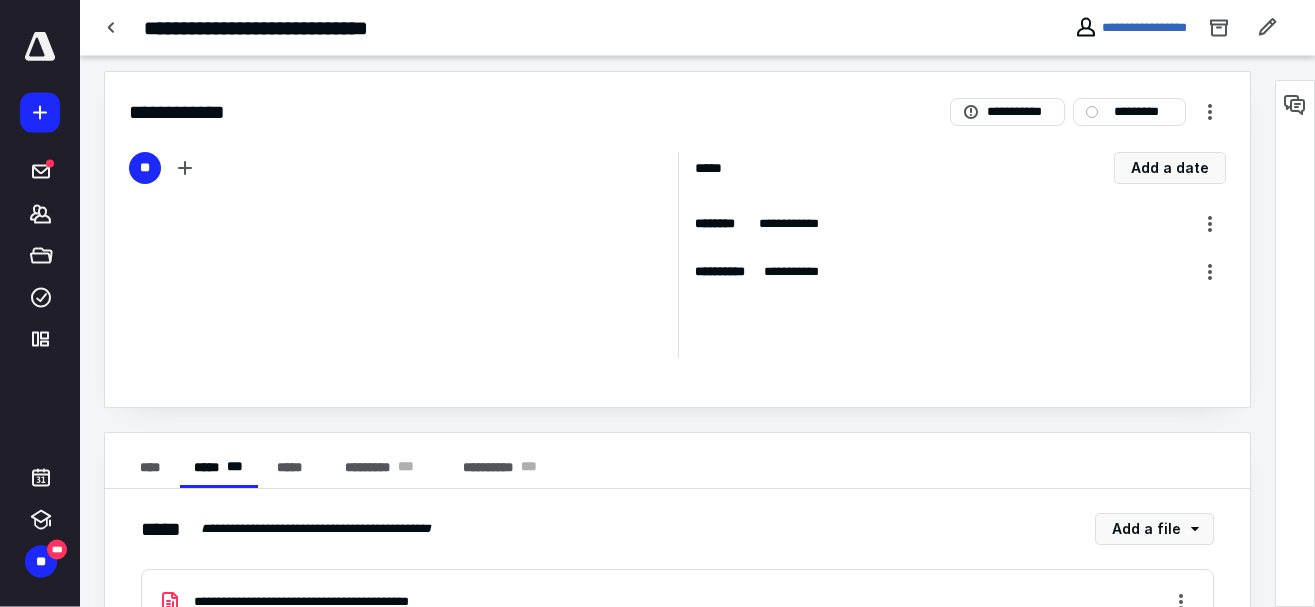 scroll, scrollTop: 0, scrollLeft: 0, axis: both 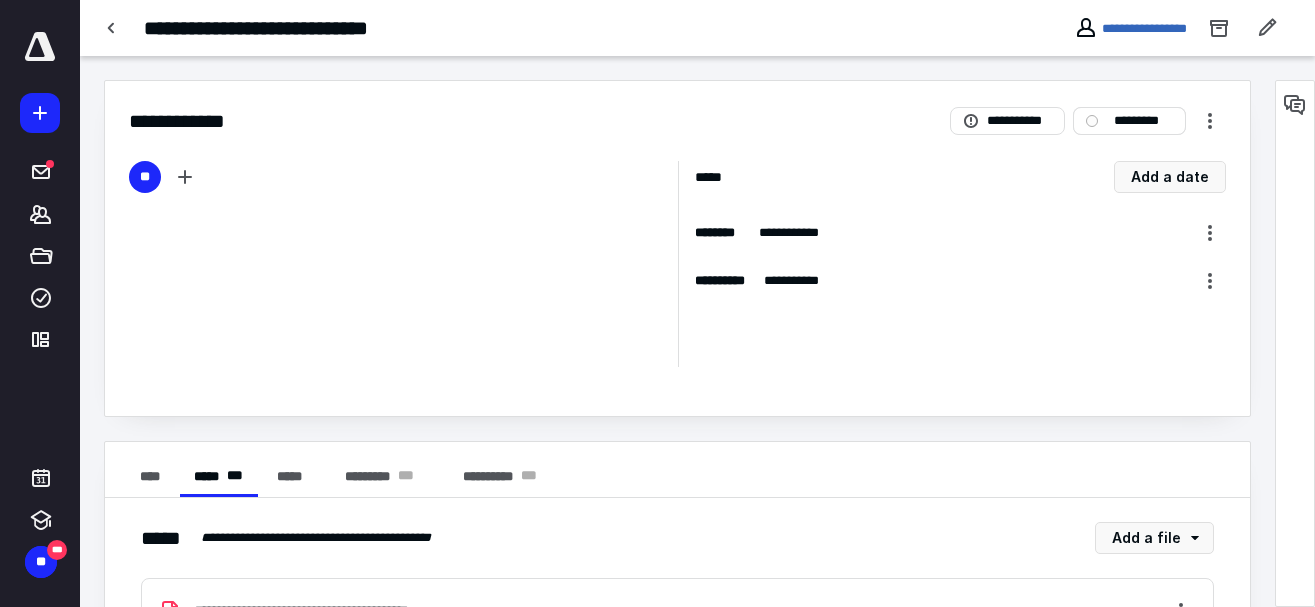 click on "*********" at bounding box center (1143, 121) 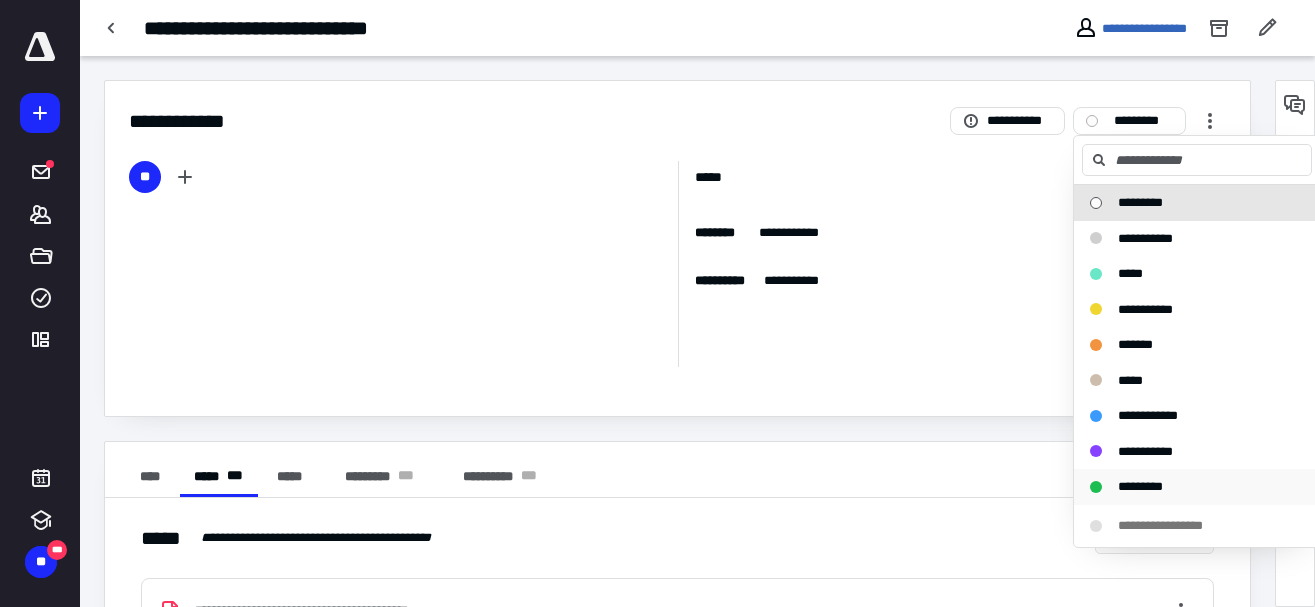 click on "*********" at bounding box center [1140, 486] 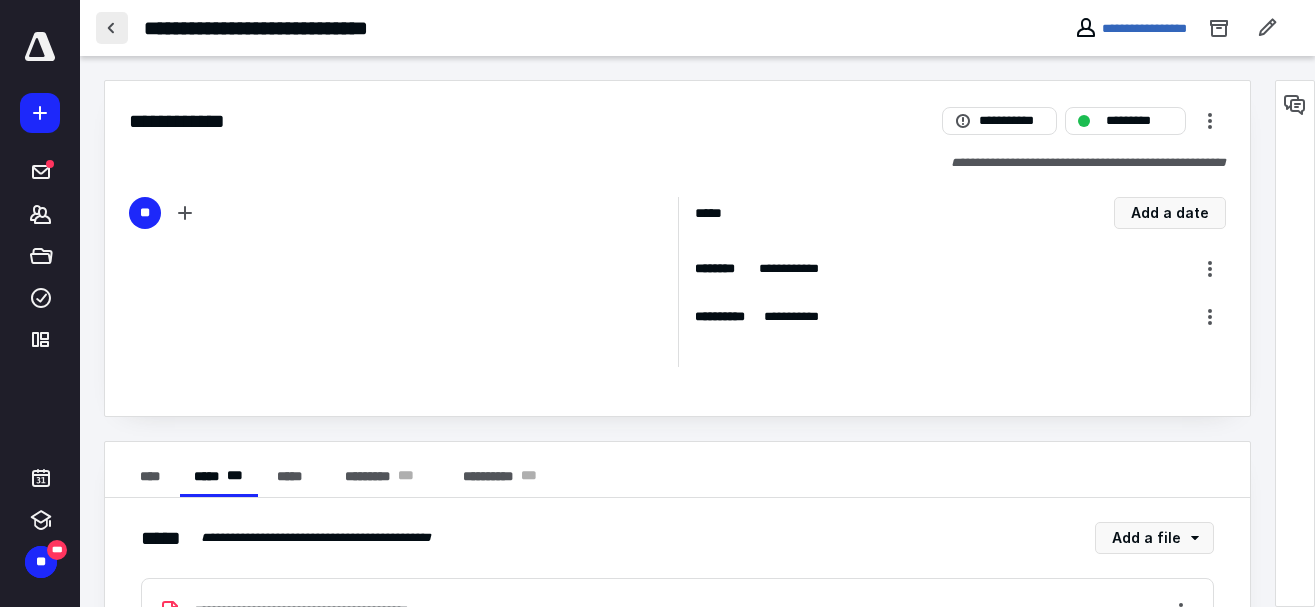 click at bounding box center [112, 28] 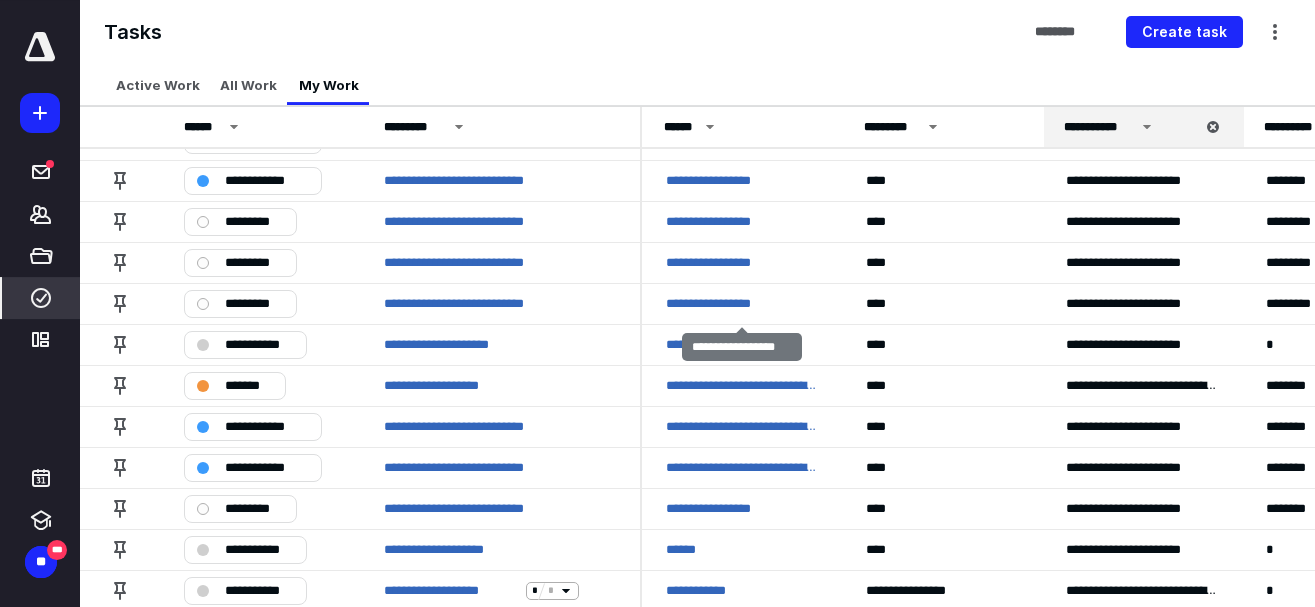 scroll, scrollTop: 79, scrollLeft: 0, axis: vertical 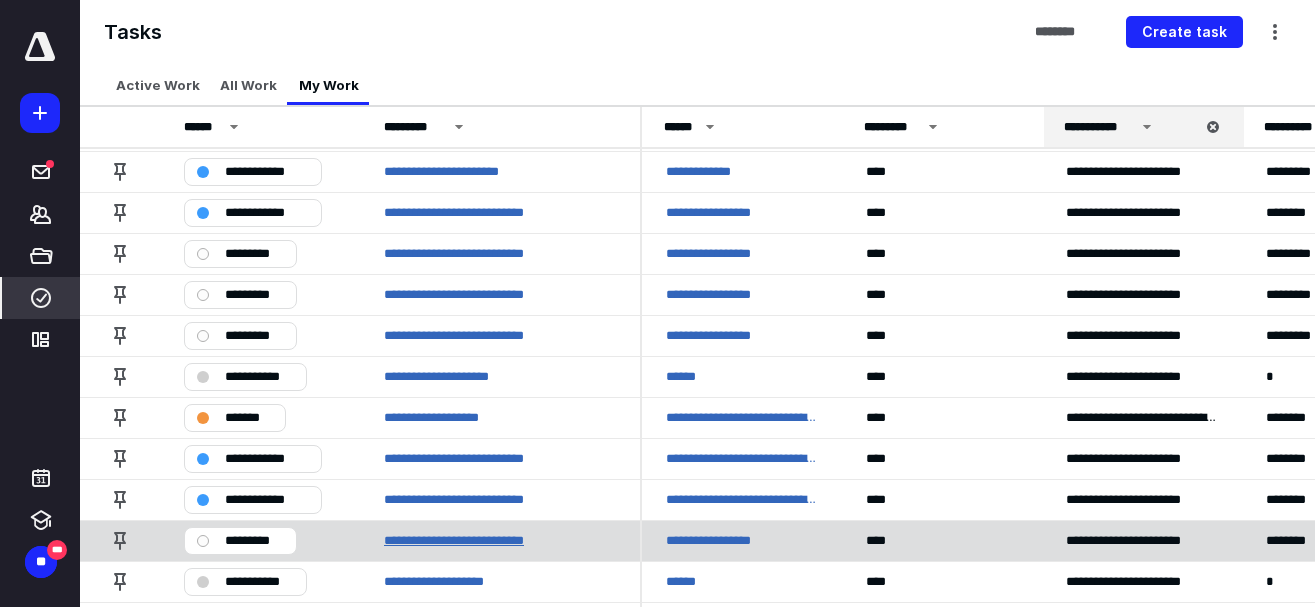 click on "**********" at bounding box center (472, 541) 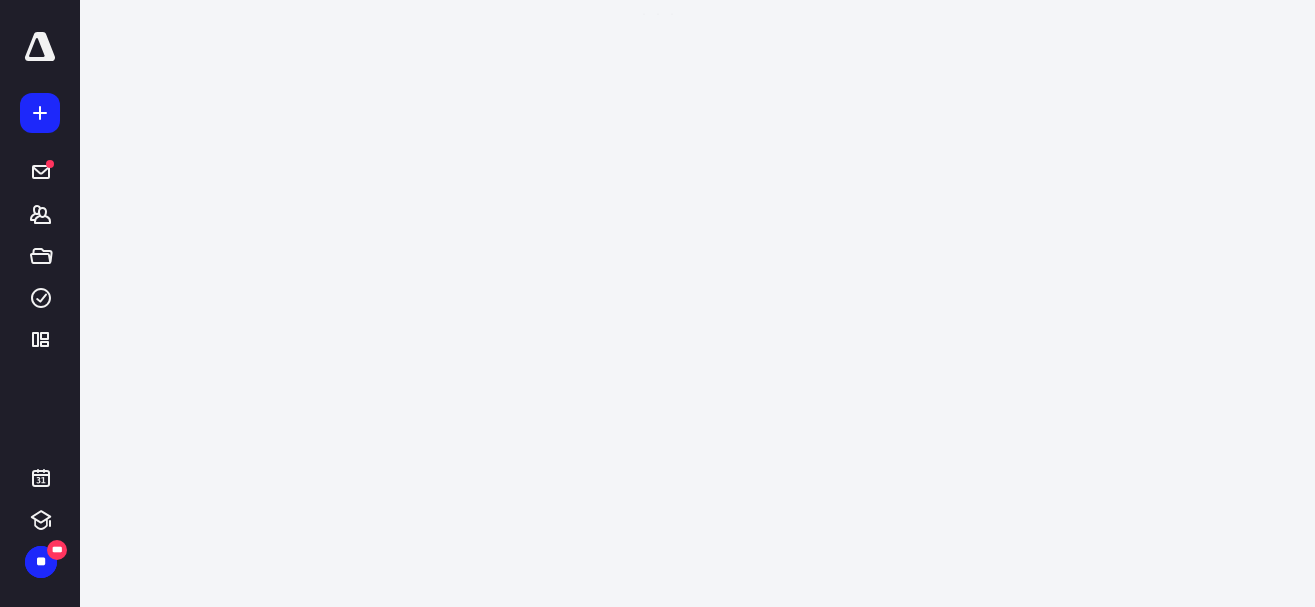scroll, scrollTop: 0, scrollLeft: 0, axis: both 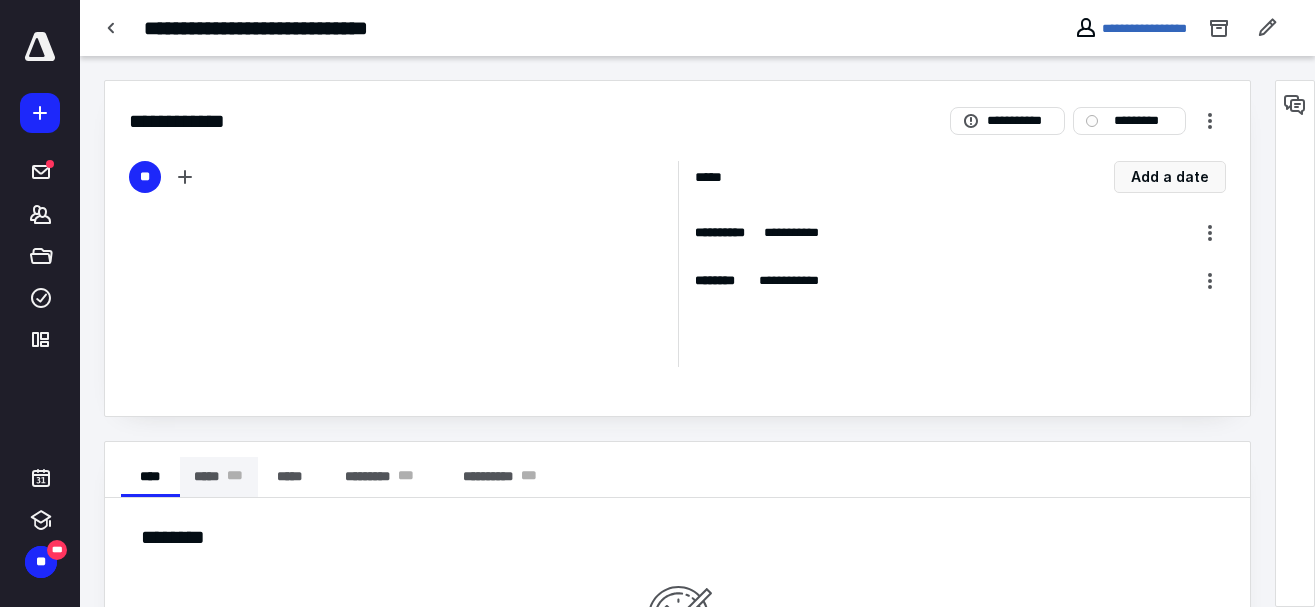 click on "* * *" at bounding box center [235, 477] 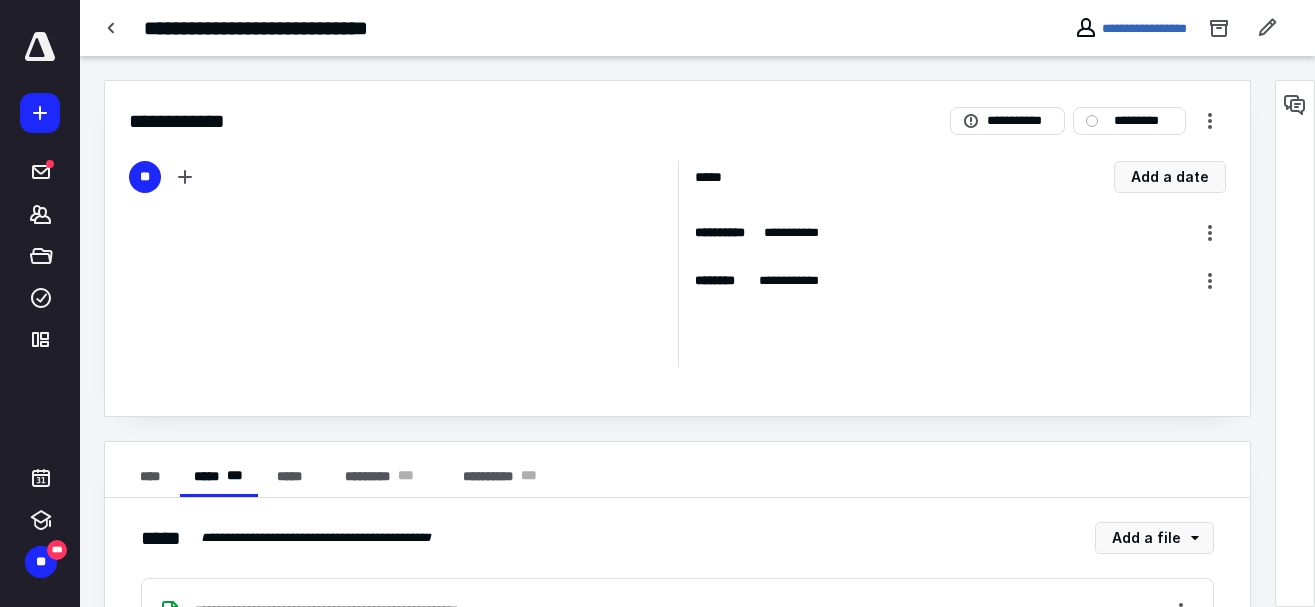 scroll, scrollTop: 86, scrollLeft: 0, axis: vertical 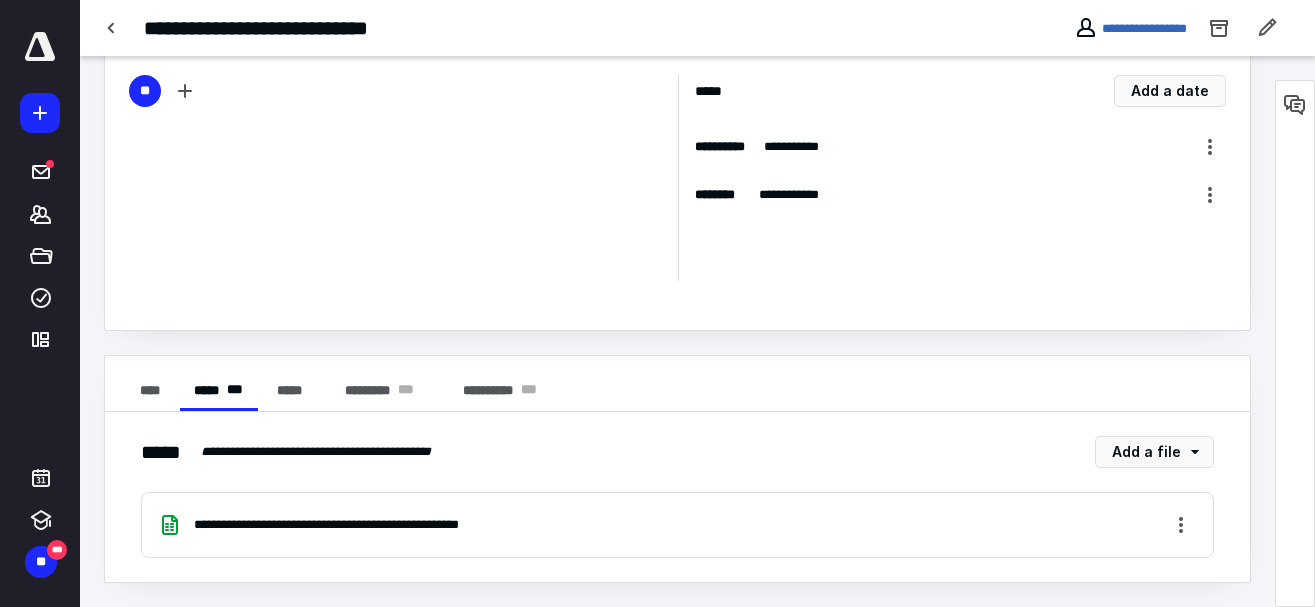 click on "**********" at bounding box center (354, 525) 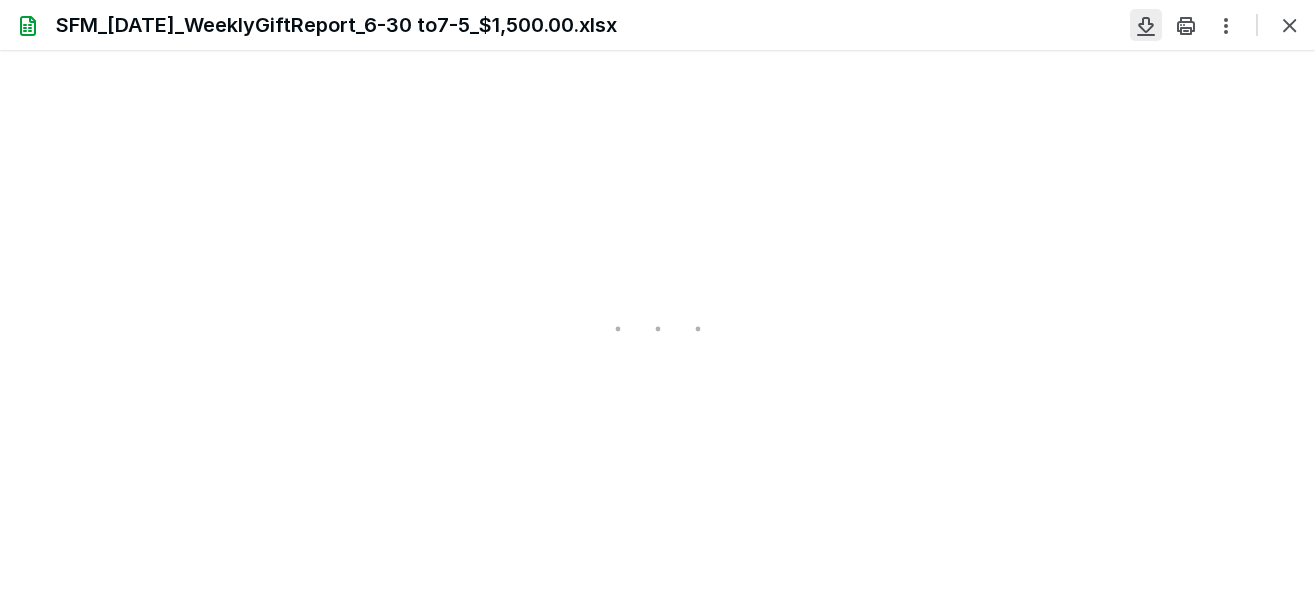 click at bounding box center (1146, 25) 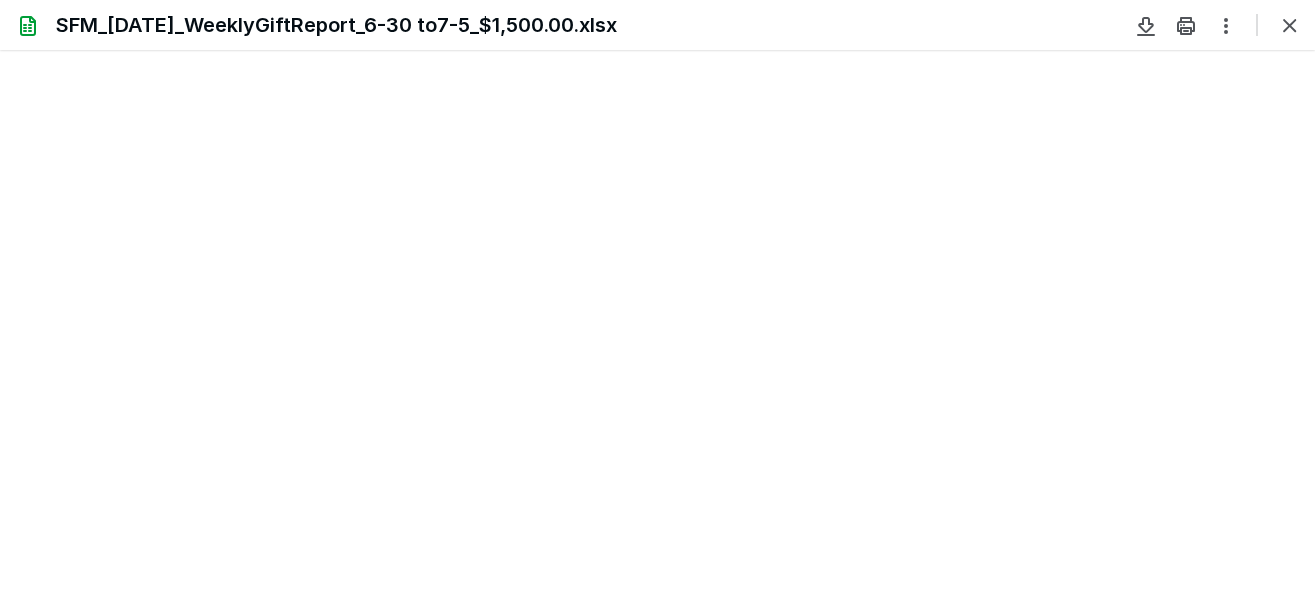 type 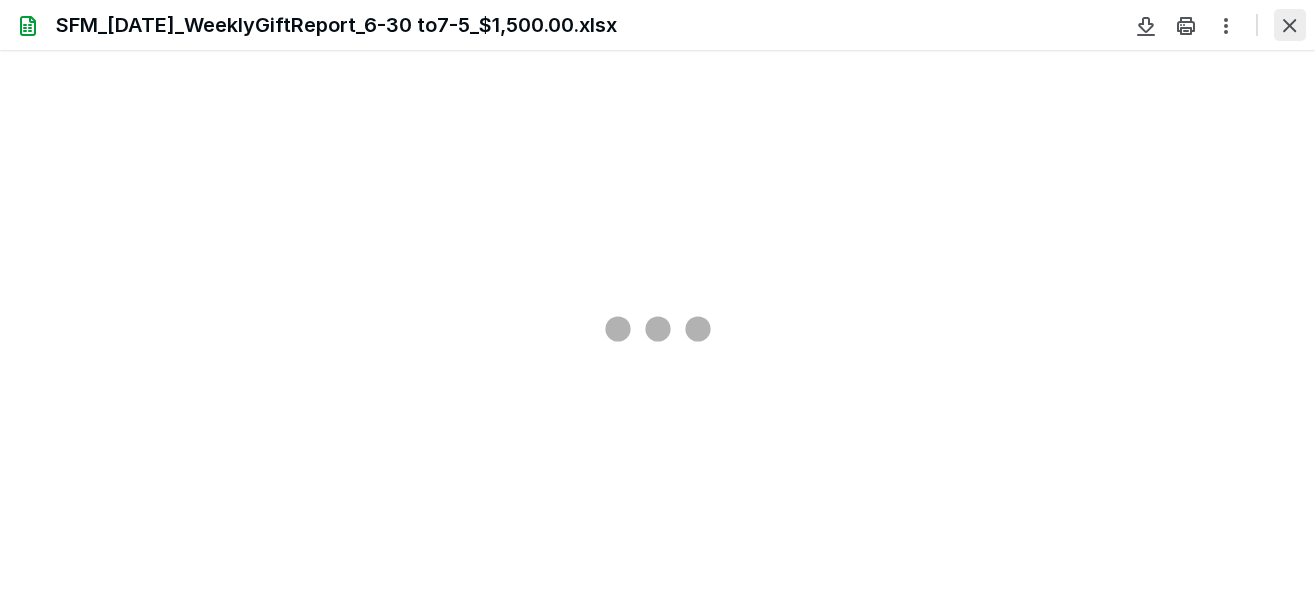 click at bounding box center [1290, 25] 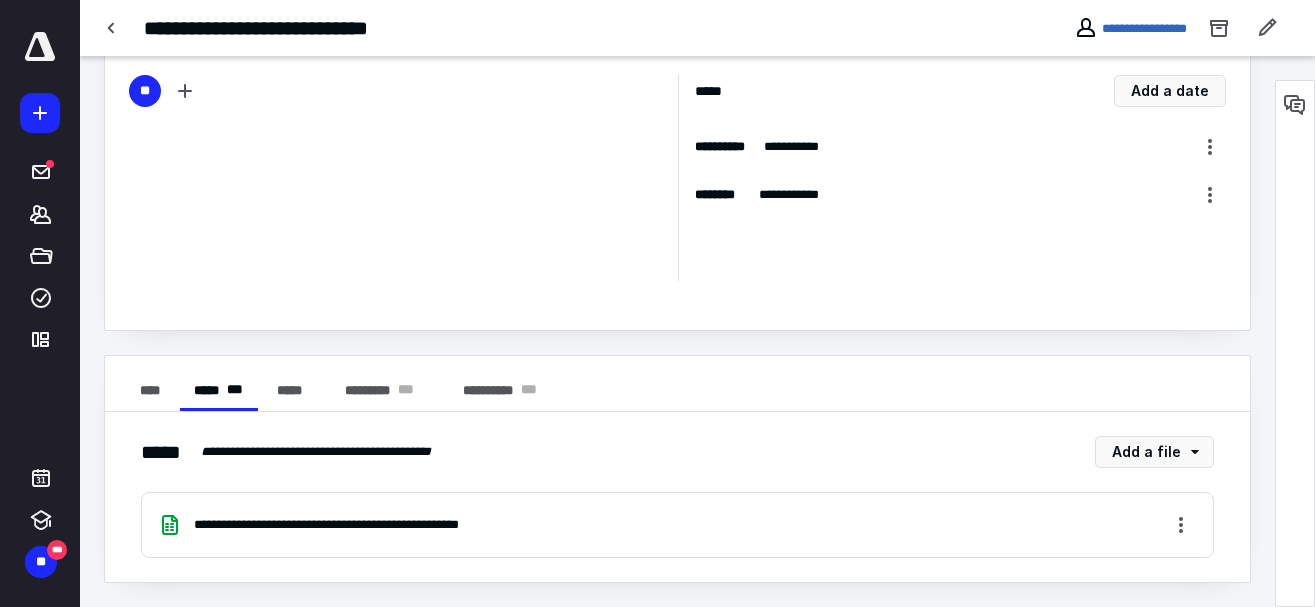 scroll, scrollTop: 0, scrollLeft: 0, axis: both 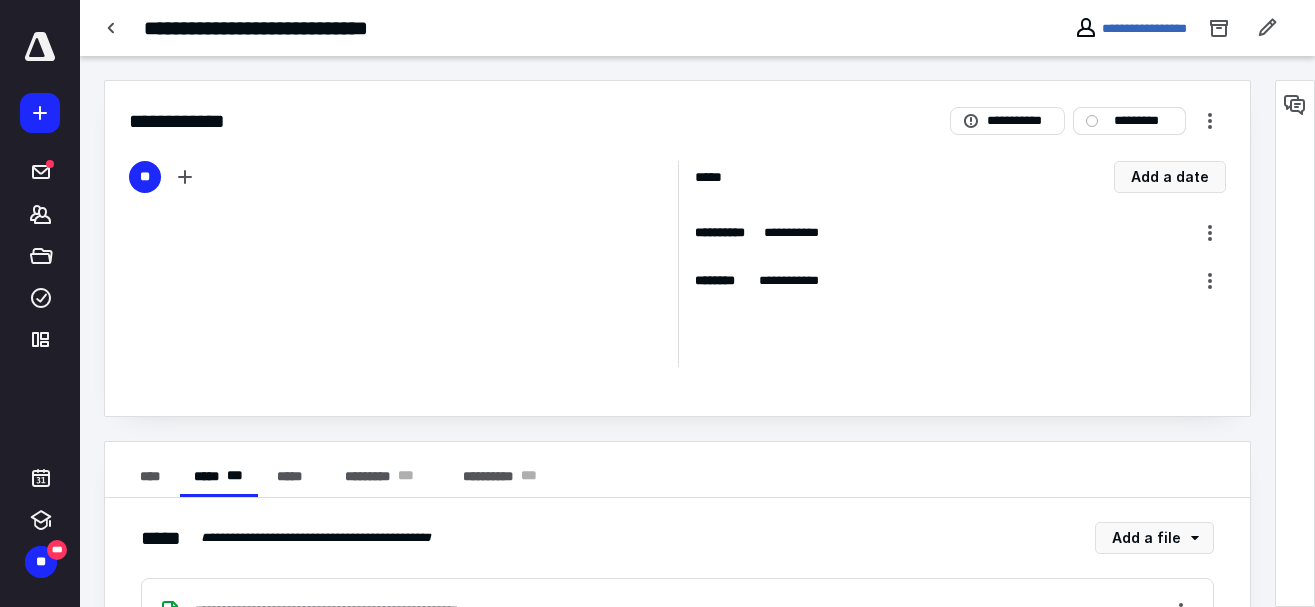click on "*********" at bounding box center [1143, 121] 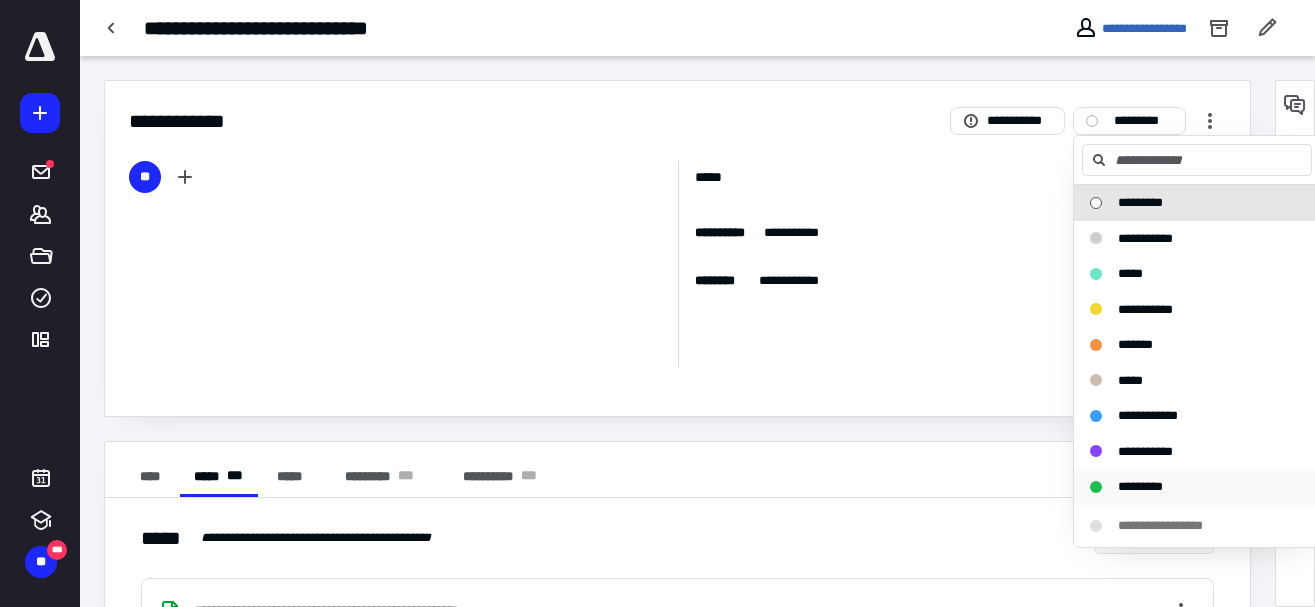 click on "*********" at bounding box center [1185, 487] 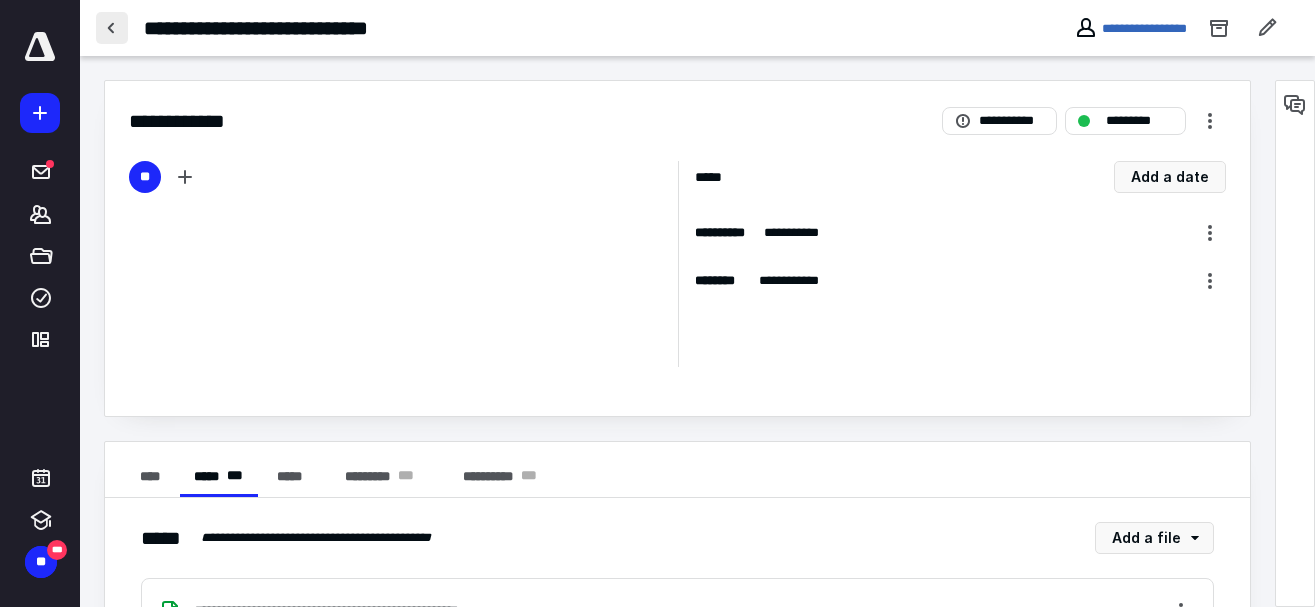 click at bounding box center (112, 28) 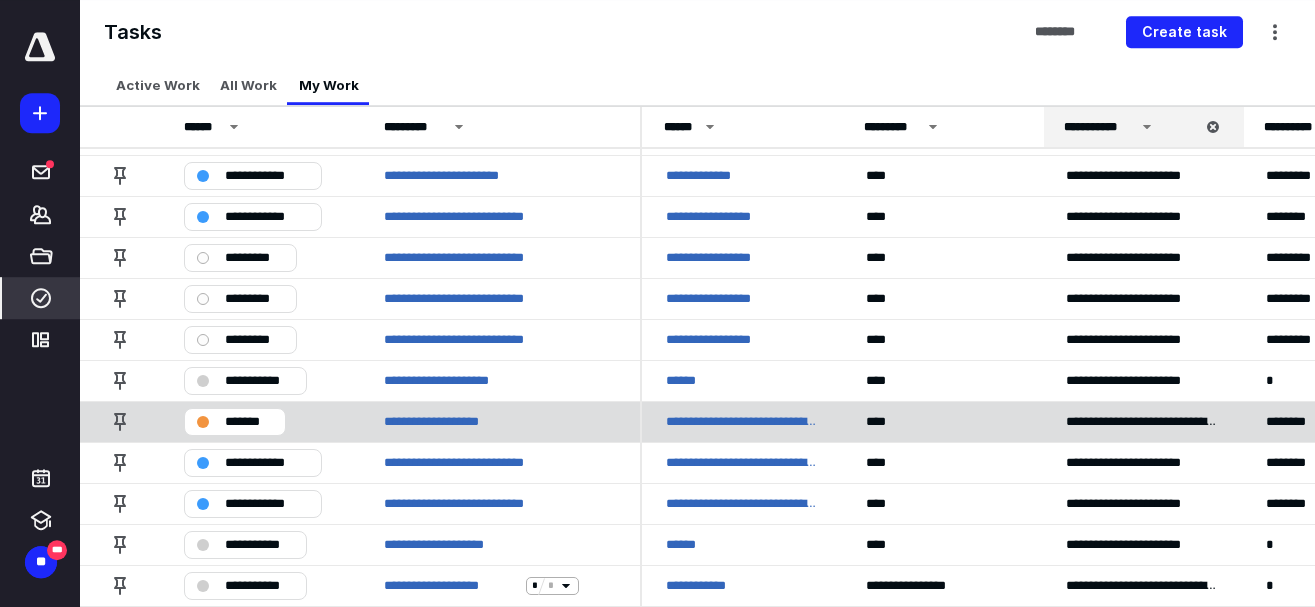 scroll, scrollTop: 0, scrollLeft: 0, axis: both 